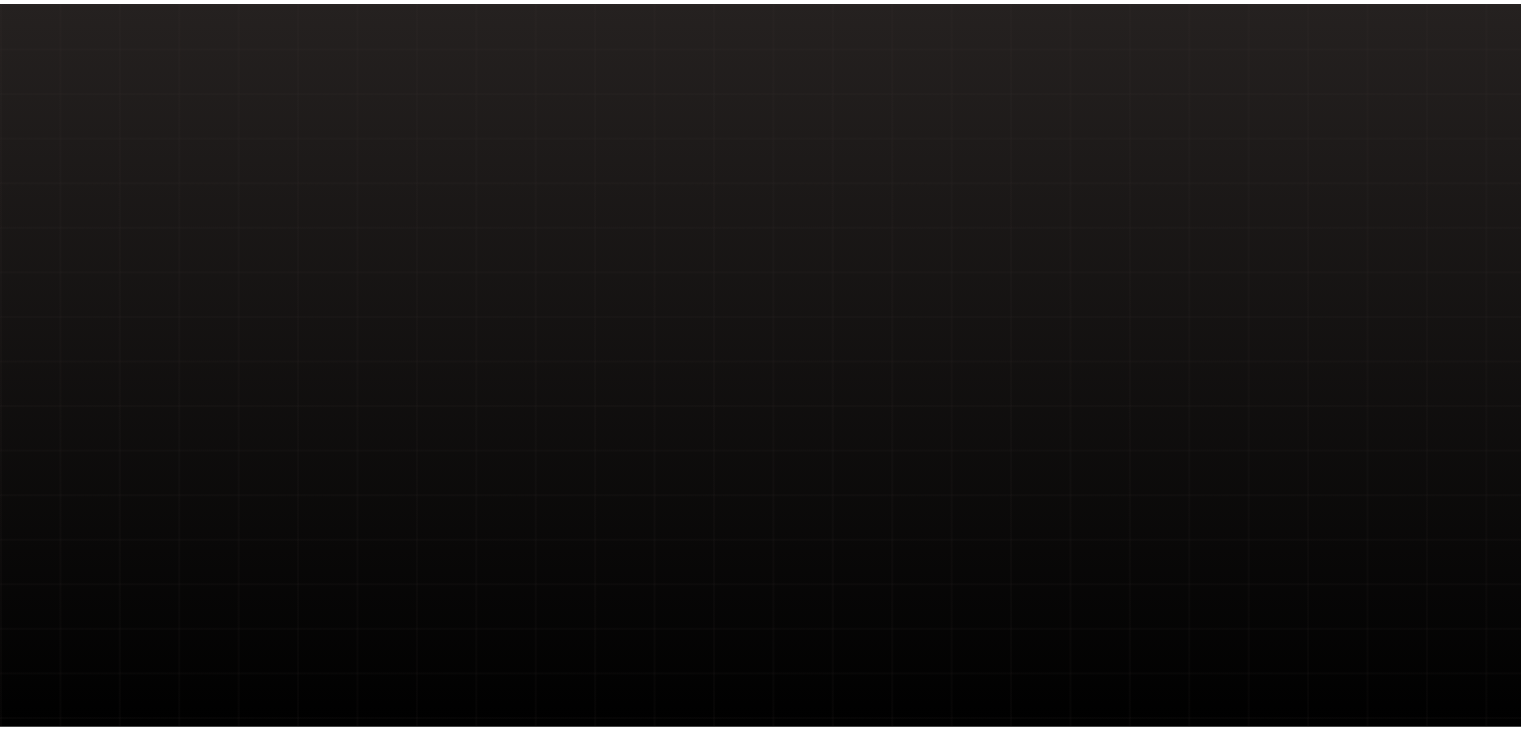 scroll, scrollTop: 0, scrollLeft: 0, axis: both 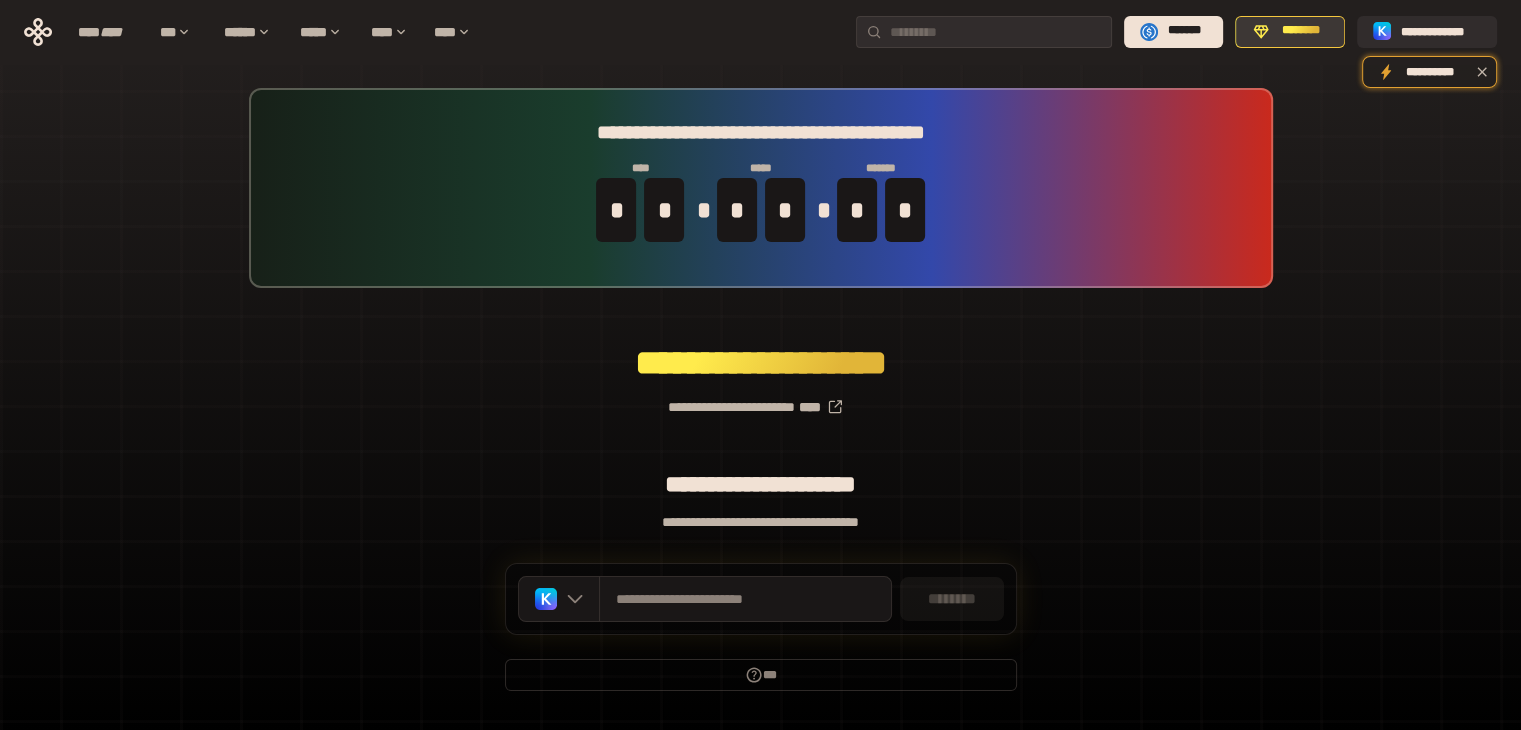 click 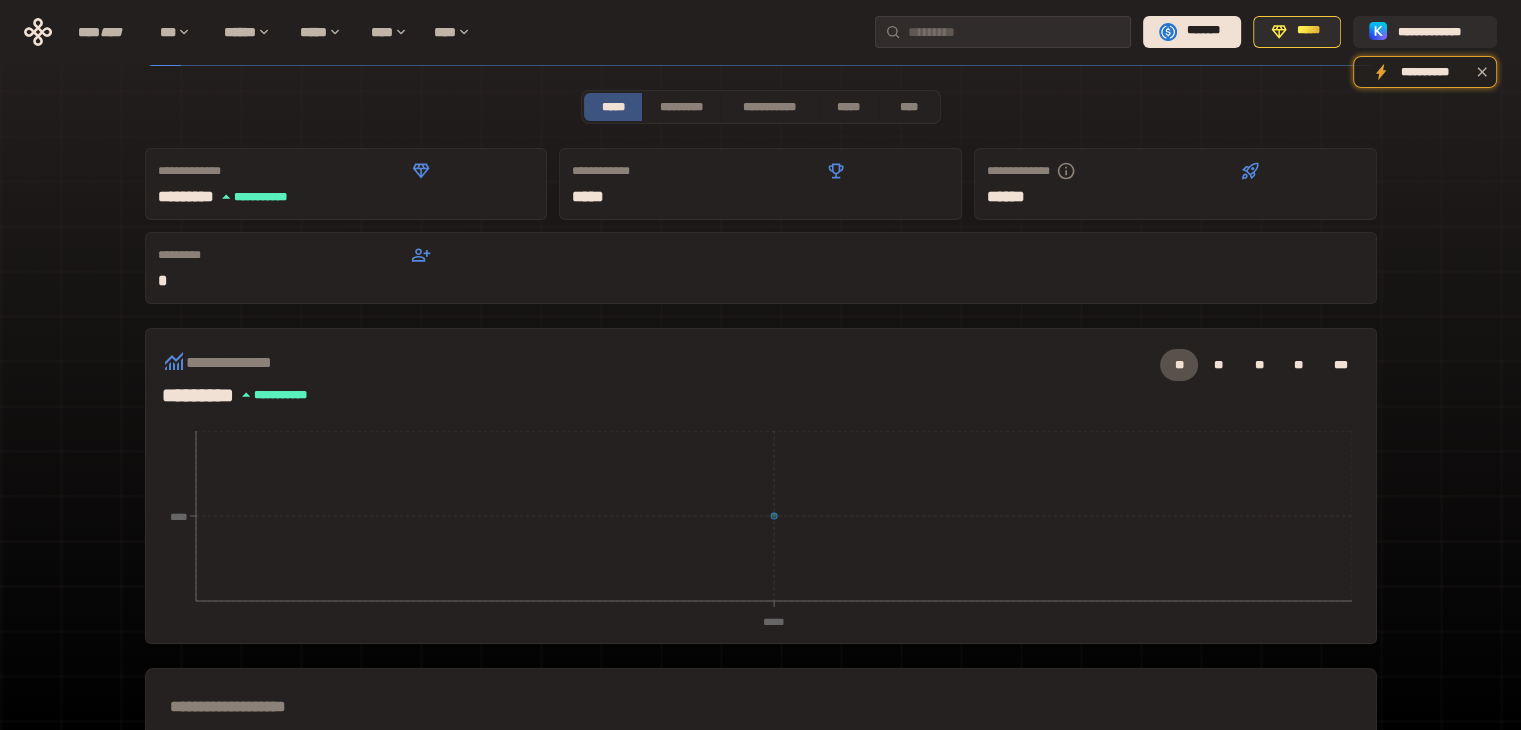 scroll, scrollTop: 80, scrollLeft: 0, axis: vertical 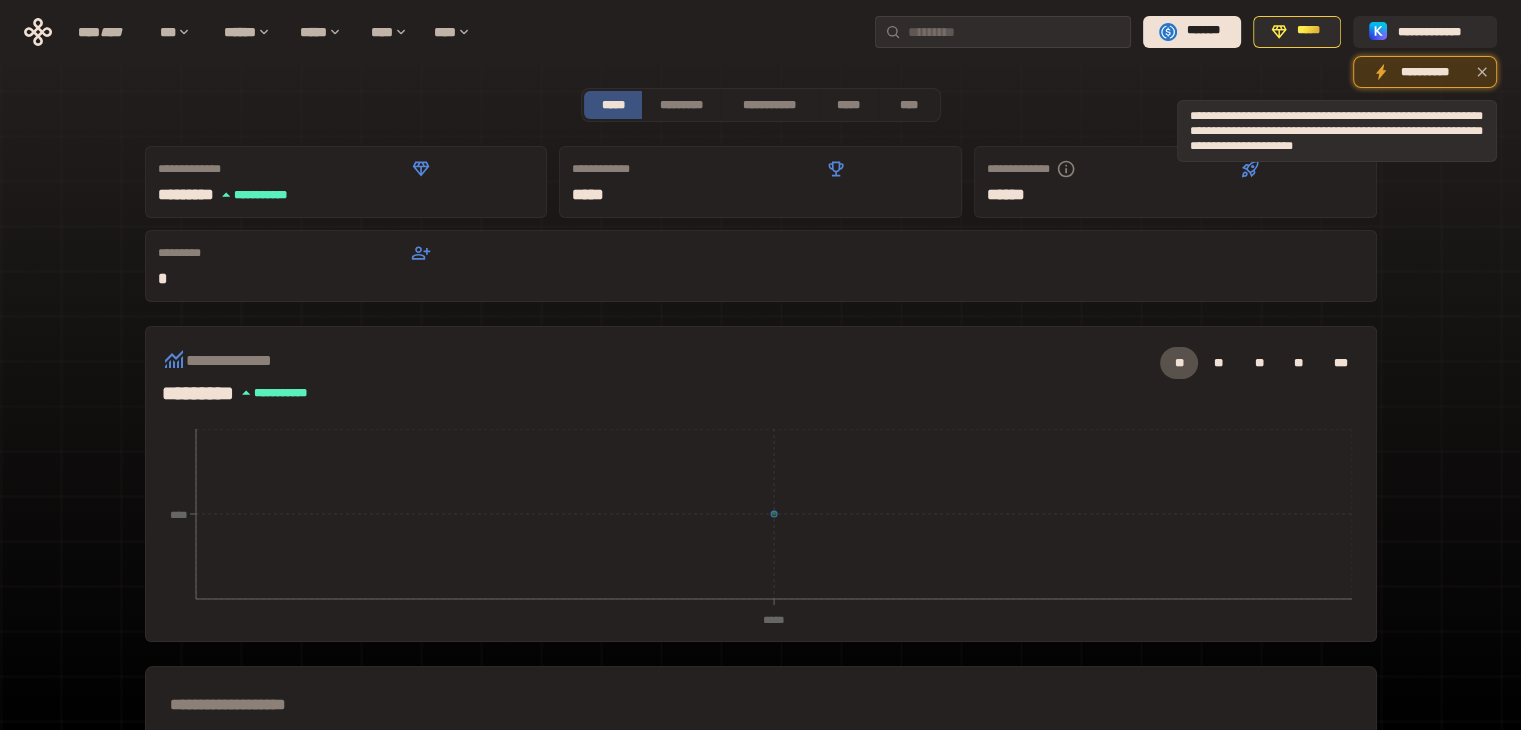 click 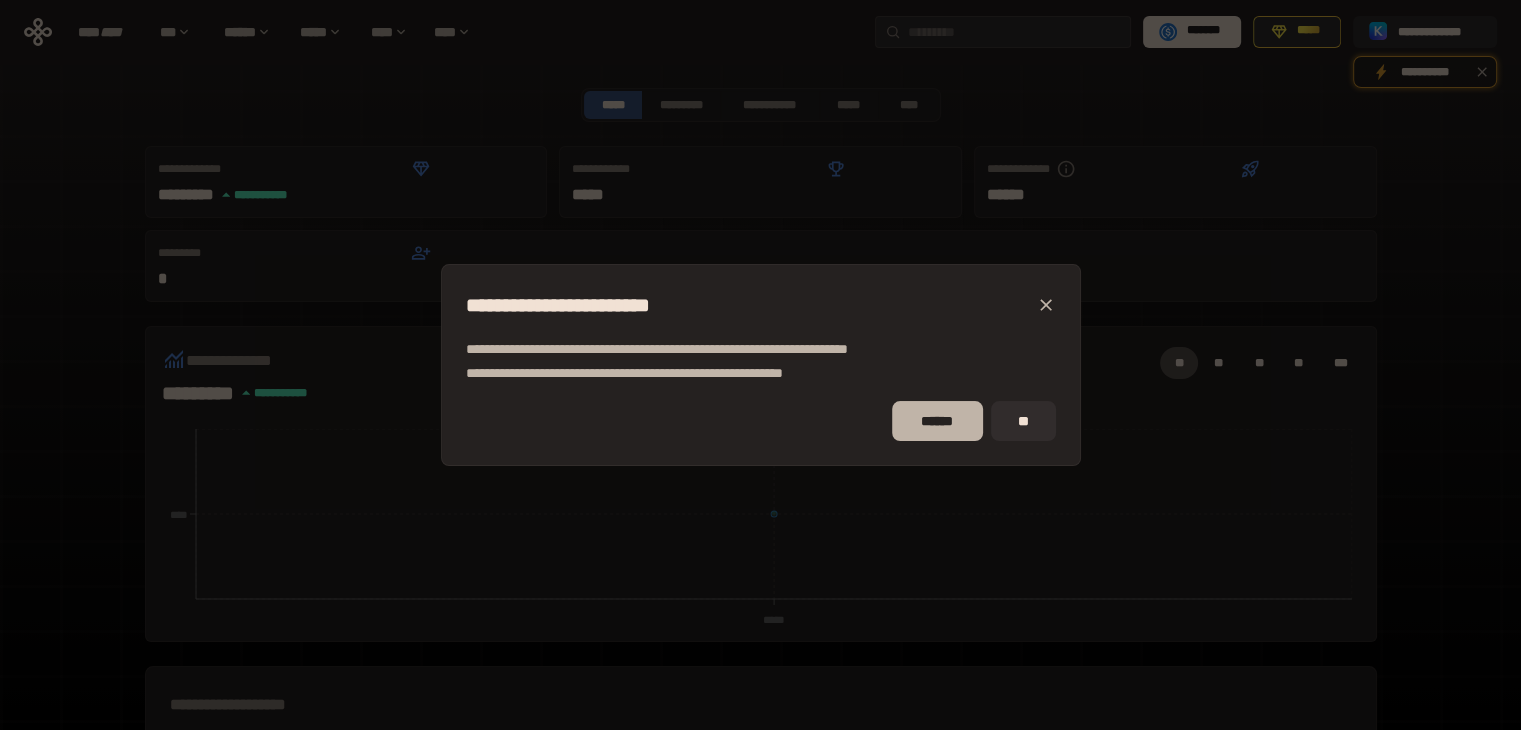 click on "******" at bounding box center (937, 421) 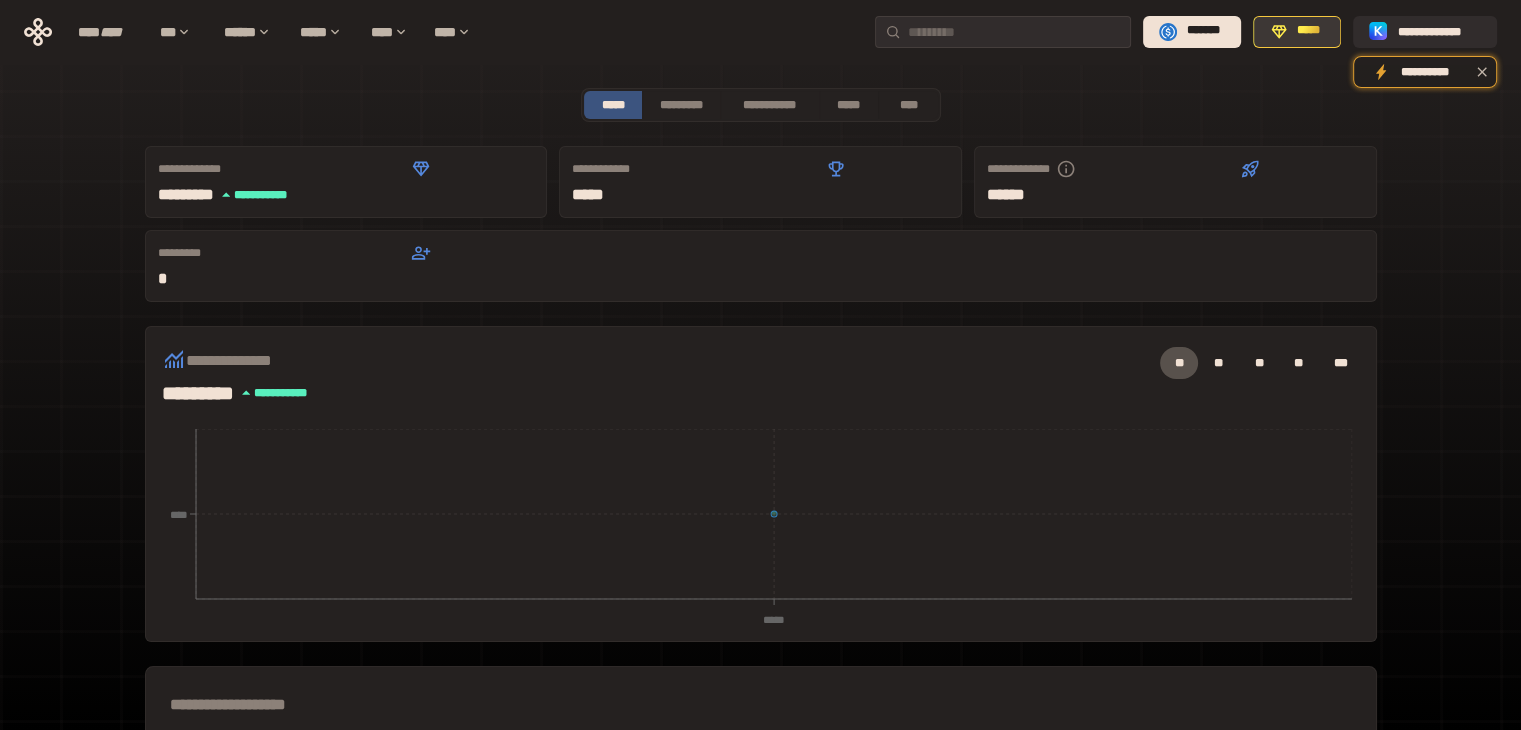 click on "*****" at bounding box center [1297, 32] 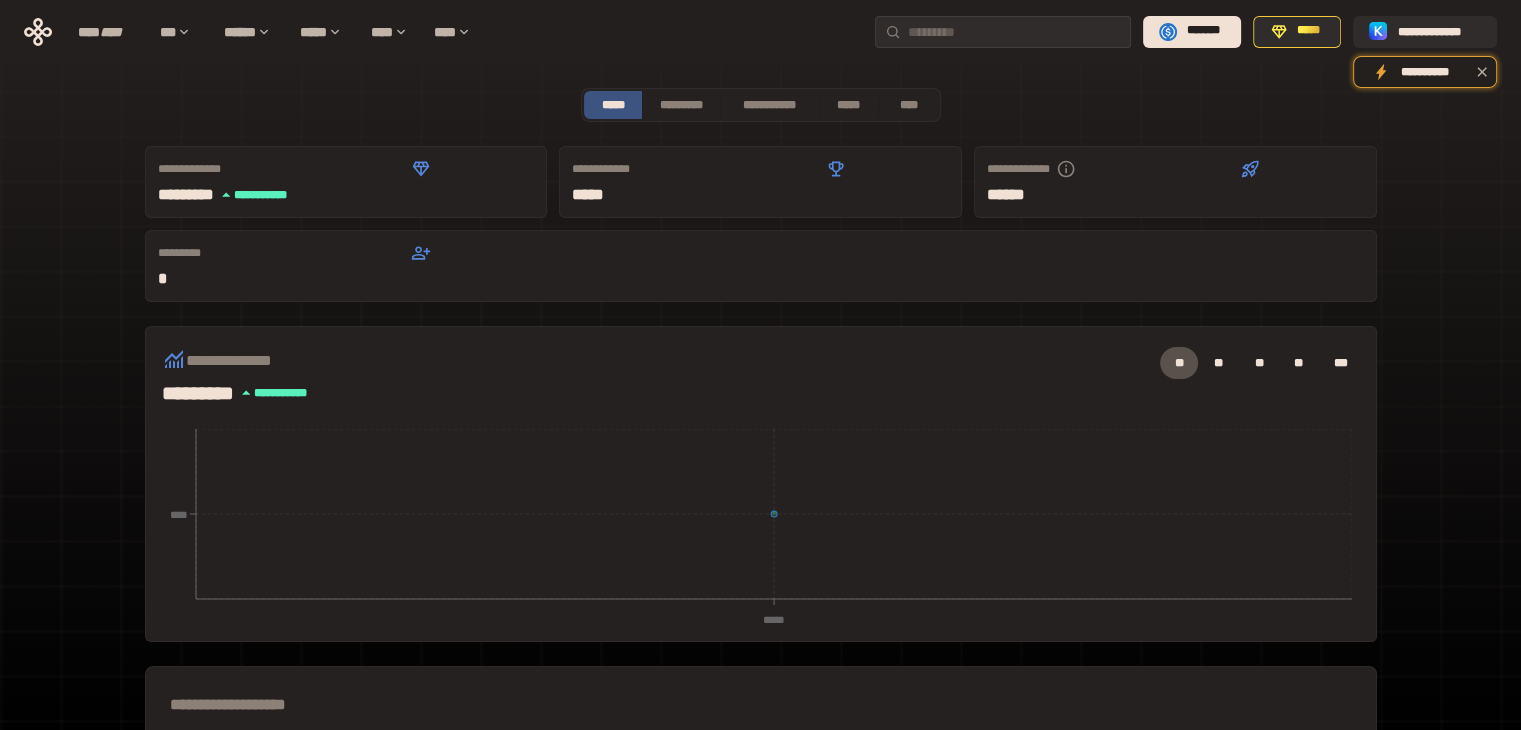 type 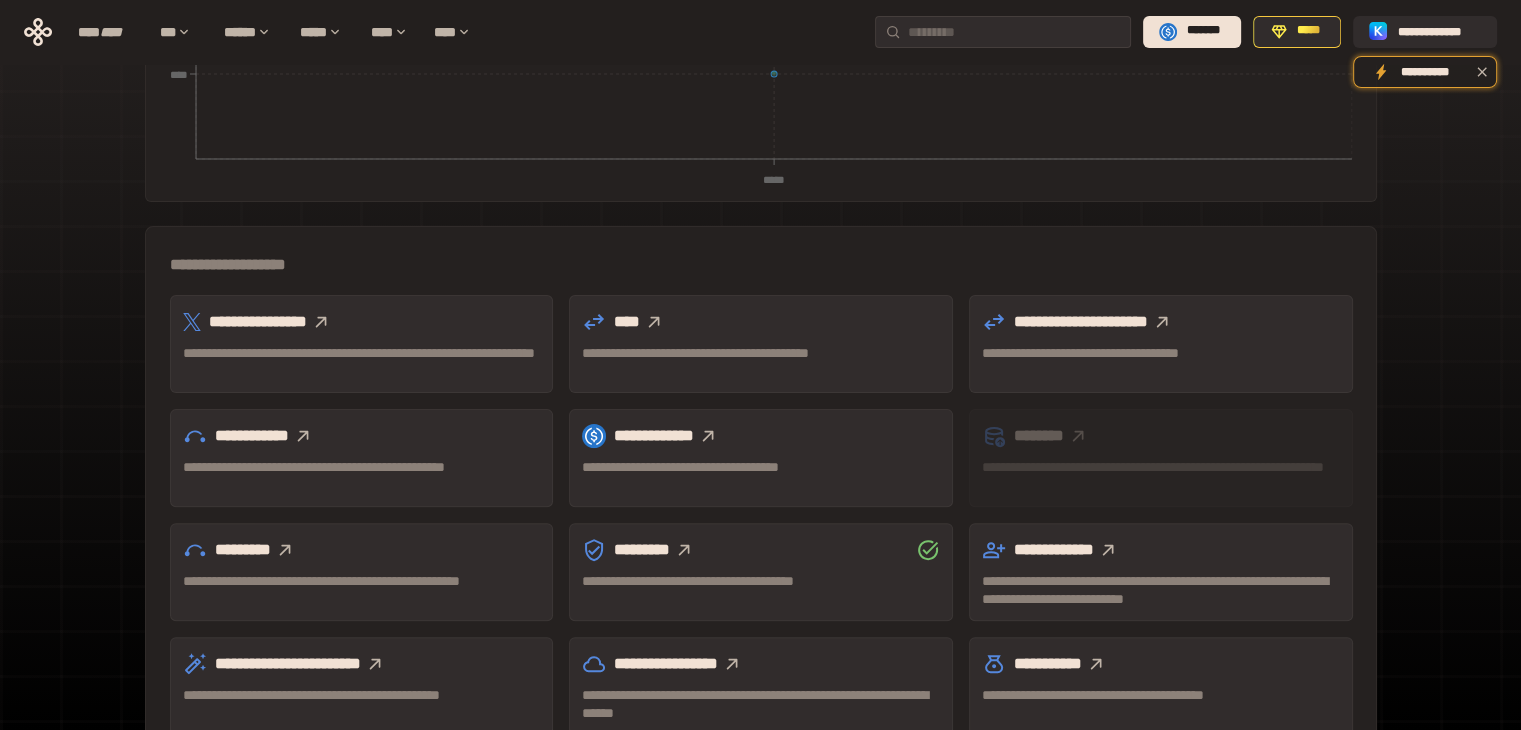 scroll, scrollTop: 539, scrollLeft: 0, axis: vertical 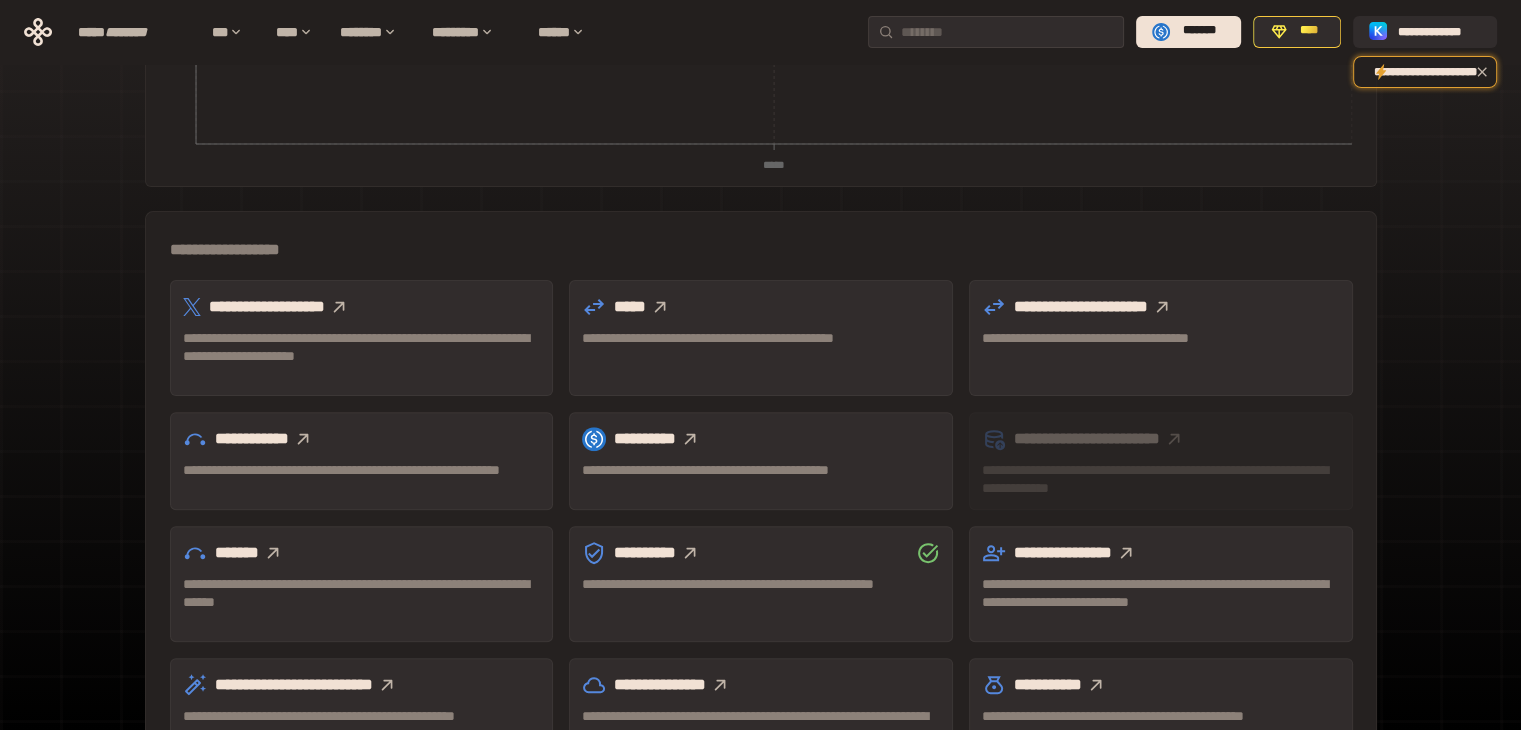 click on "**********" at bounding box center [362, 307] 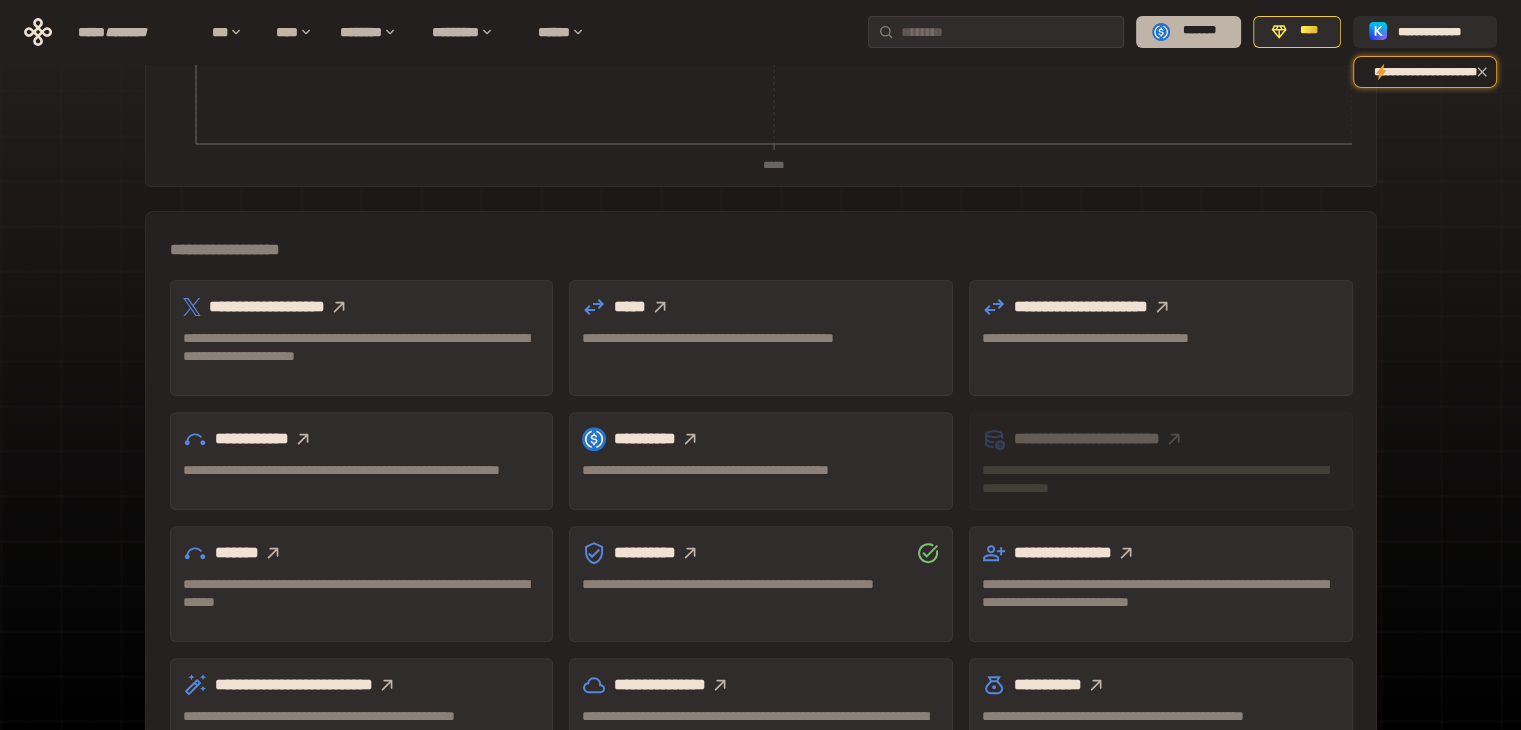 click on "*******" at bounding box center [1188, 32] 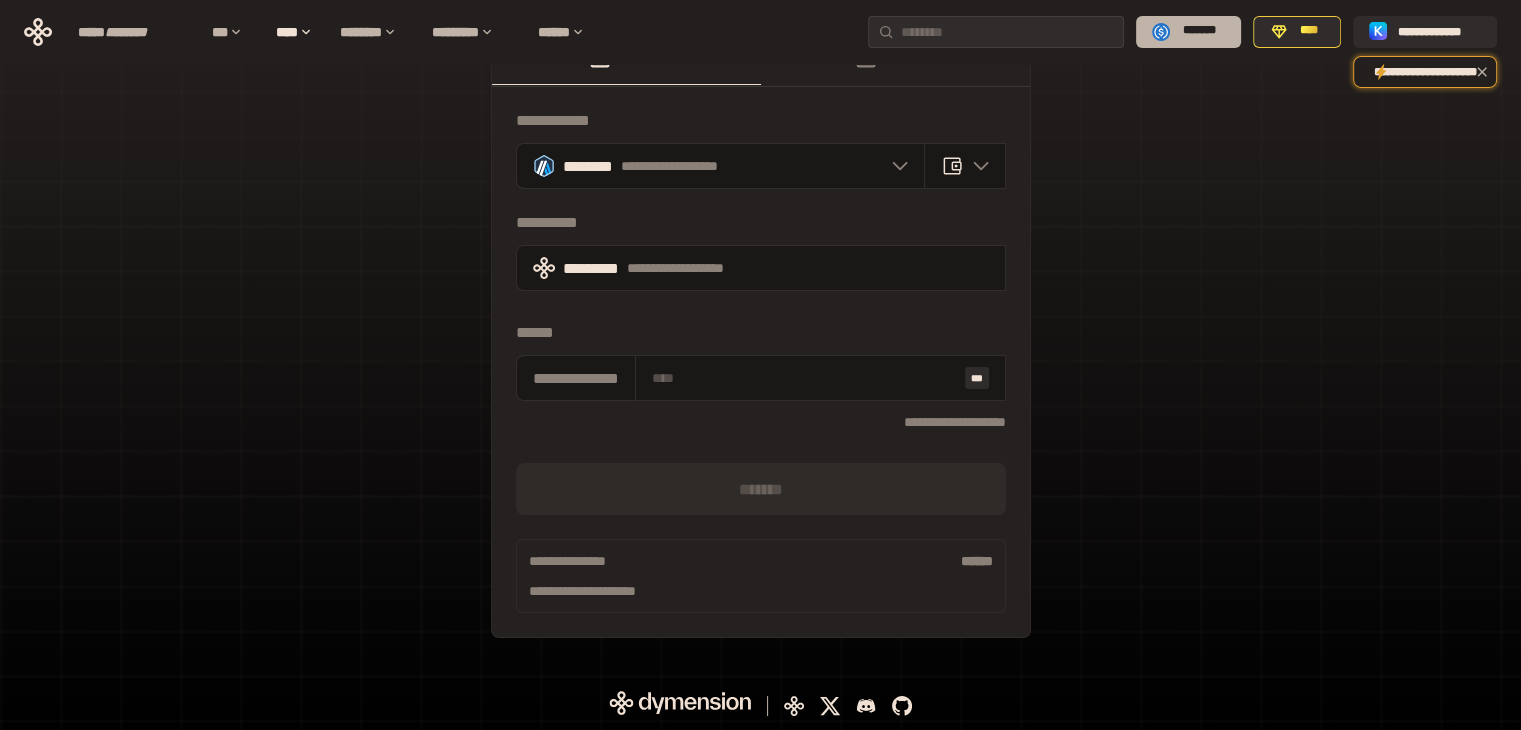 scroll, scrollTop: 57, scrollLeft: 0, axis: vertical 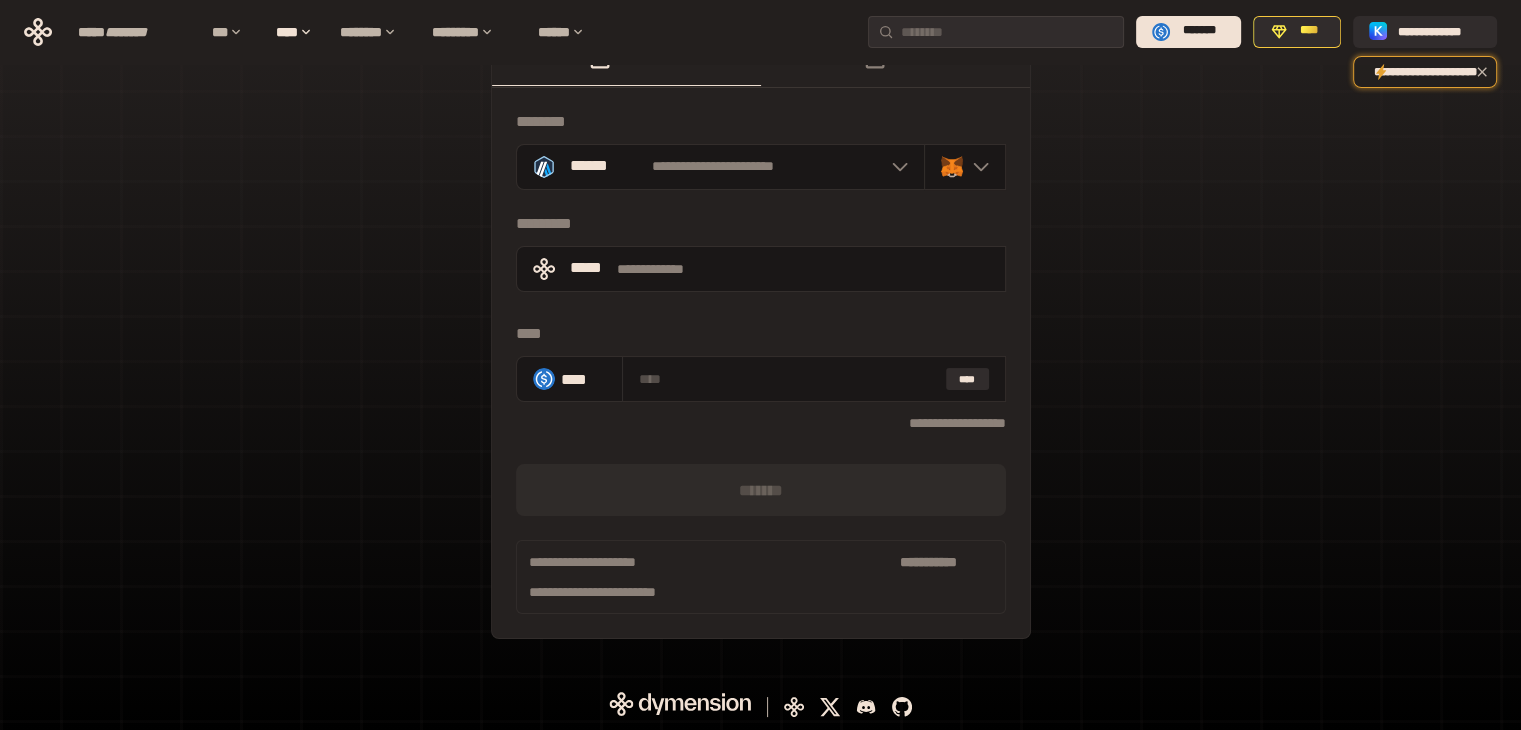 click on "**********" at bounding box center [761, 335] 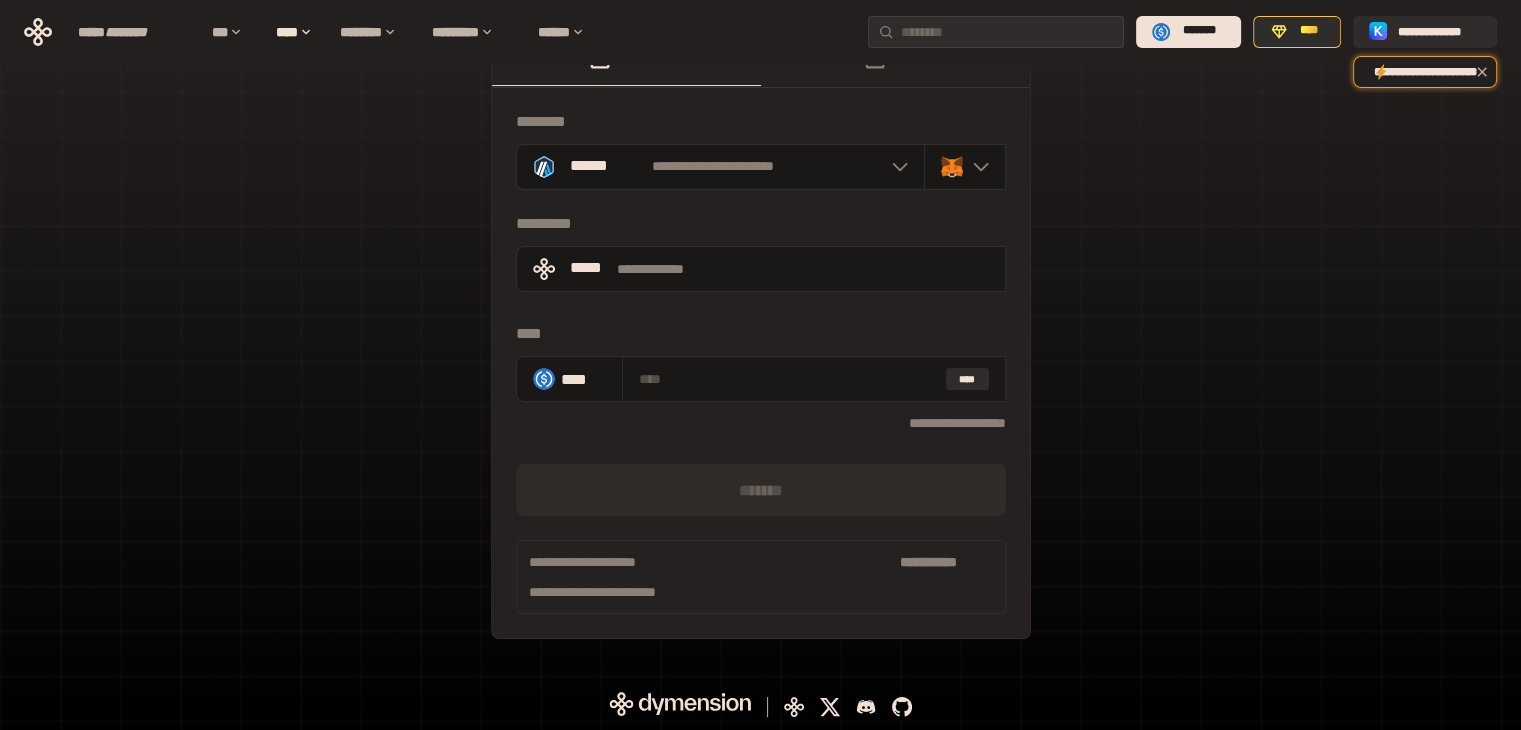 click on "**********" at bounding box center [760, 345] 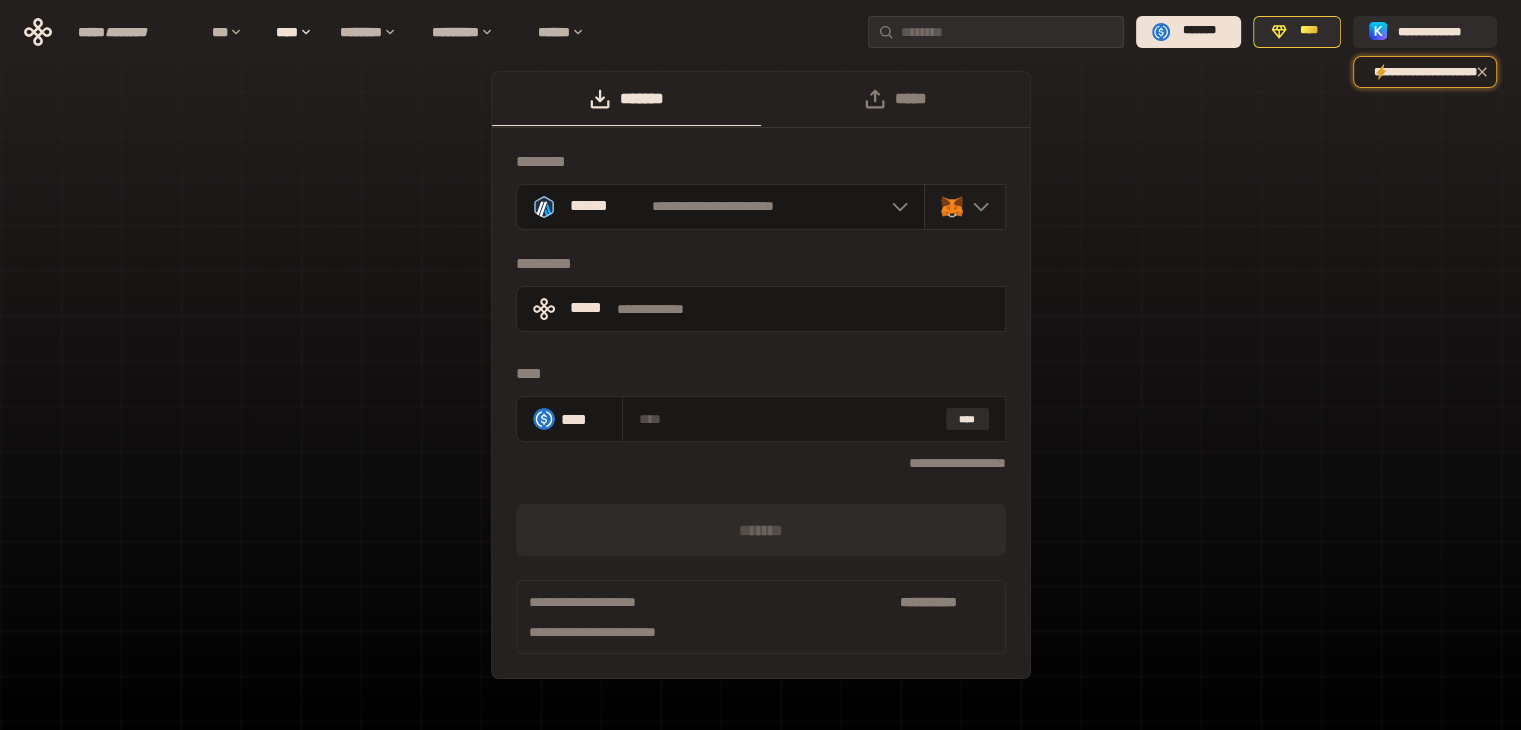 scroll, scrollTop: 0, scrollLeft: 0, axis: both 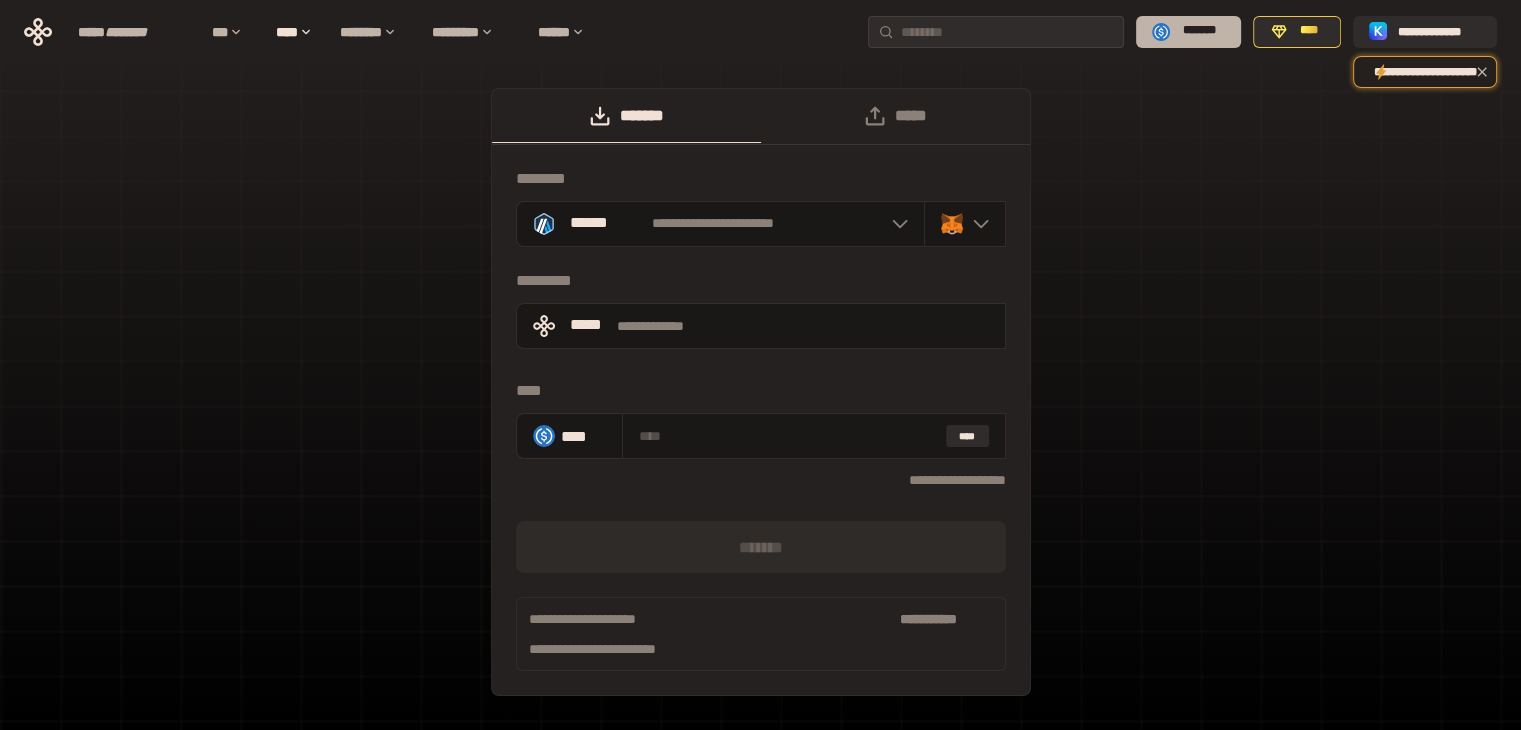 click on "*******" at bounding box center (1199, 30) 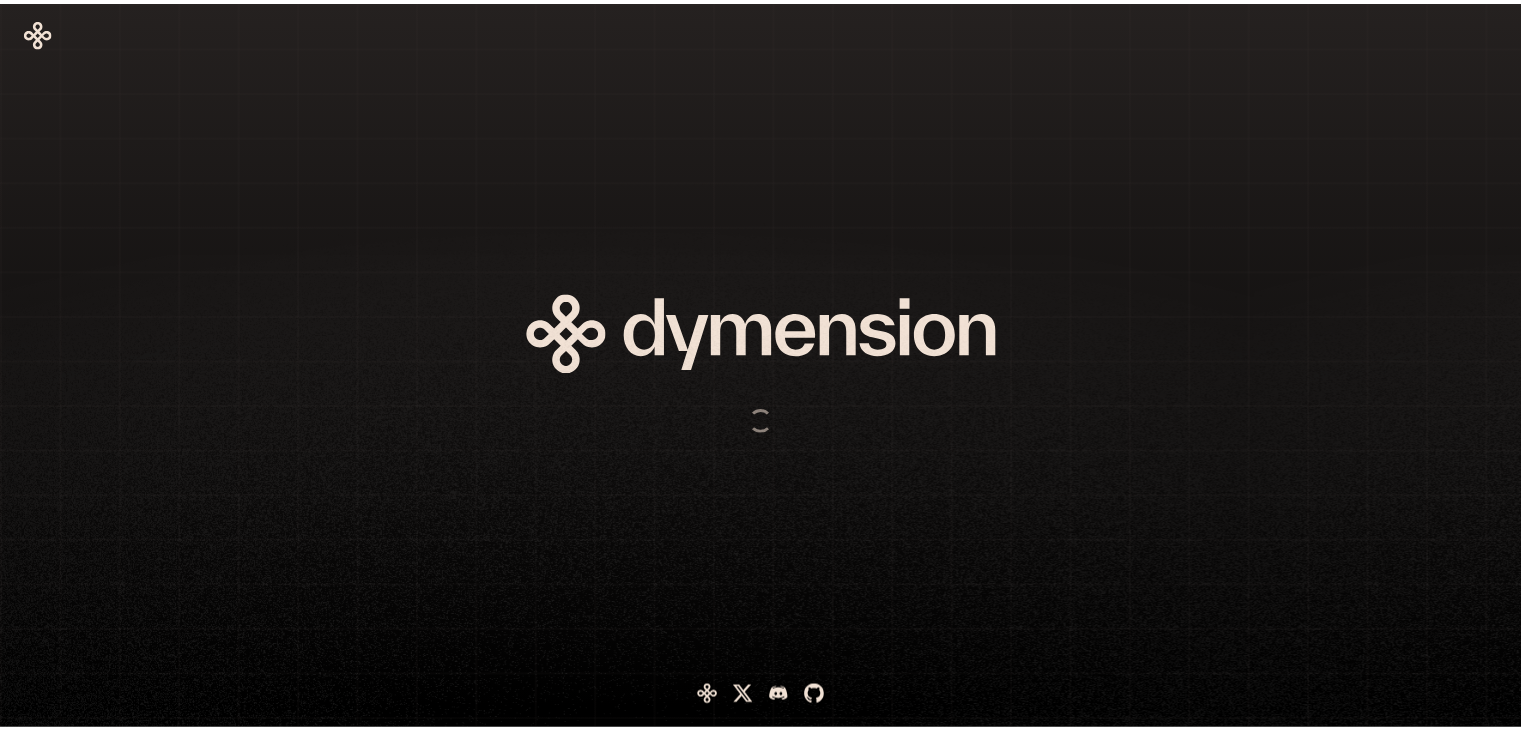 scroll, scrollTop: 0, scrollLeft: 0, axis: both 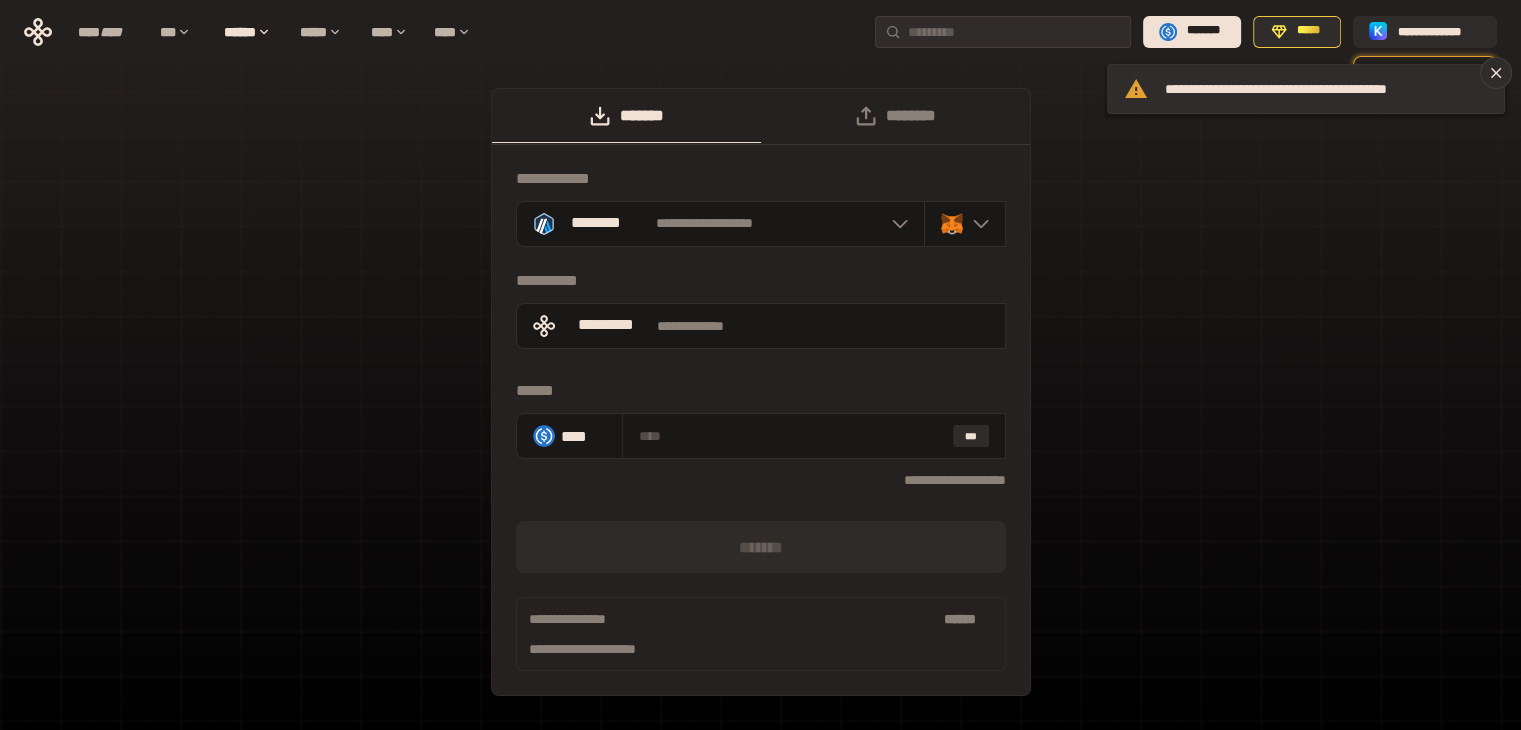 click on "**********" at bounding box center [760, 402] 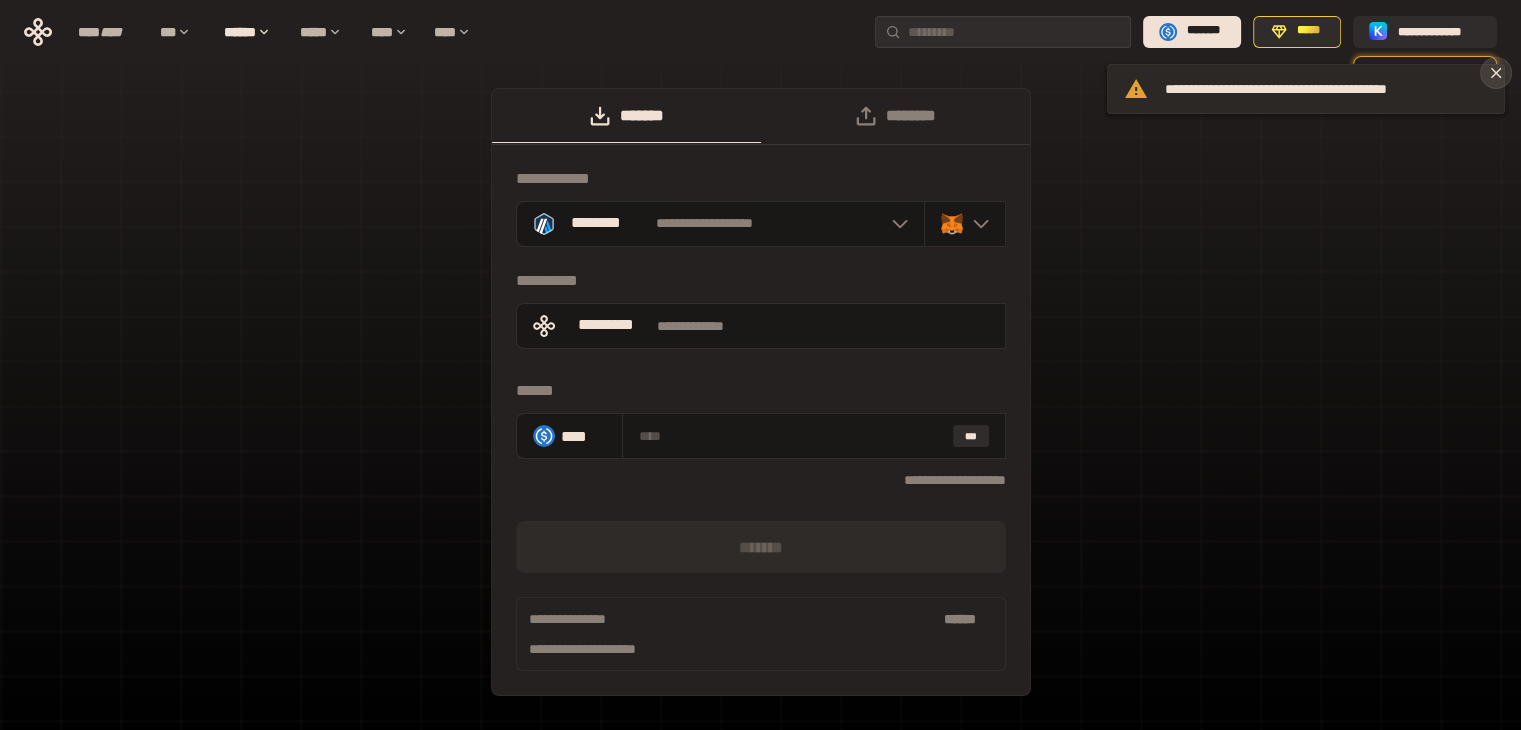 click 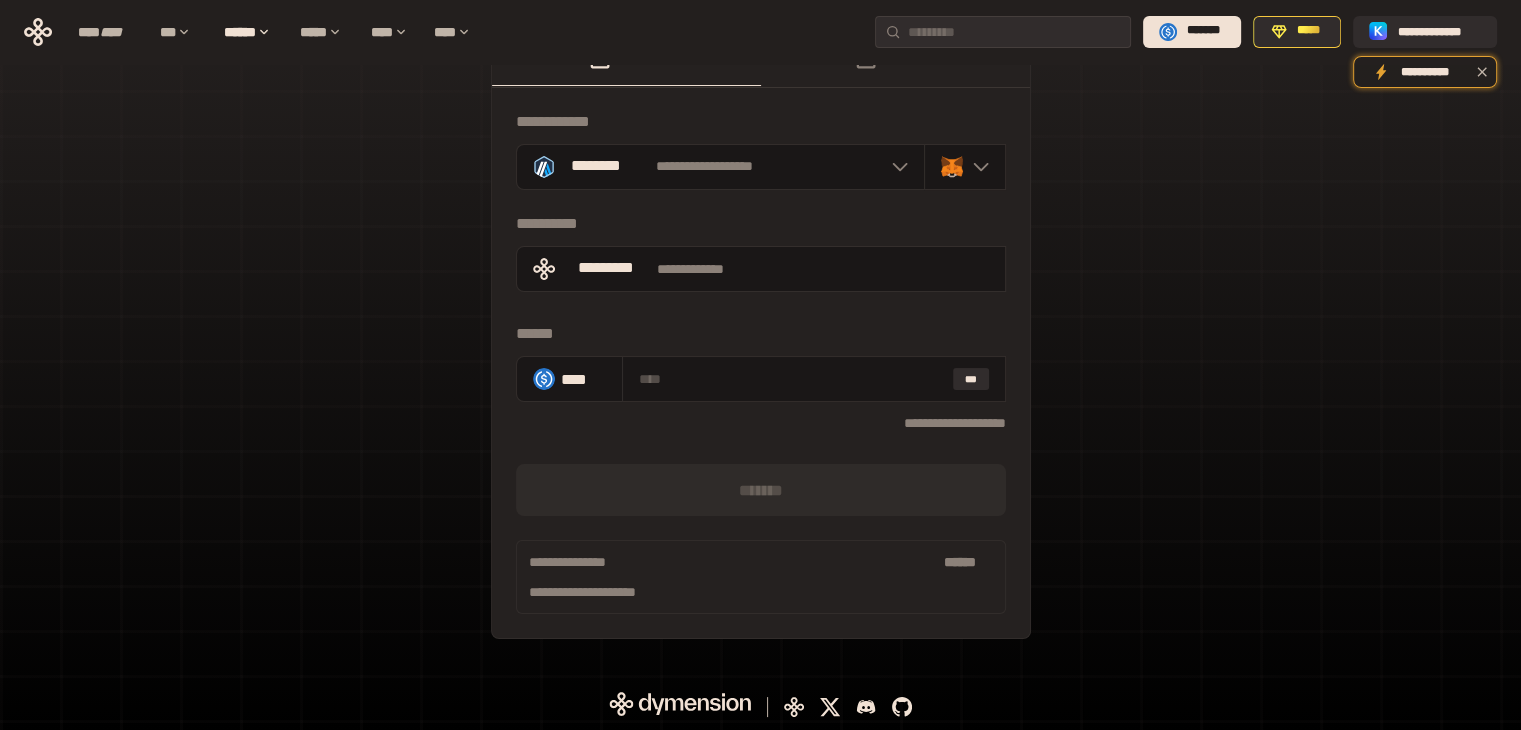 scroll, scrollTop: 8, scrollLeft: 0, axis: vertical 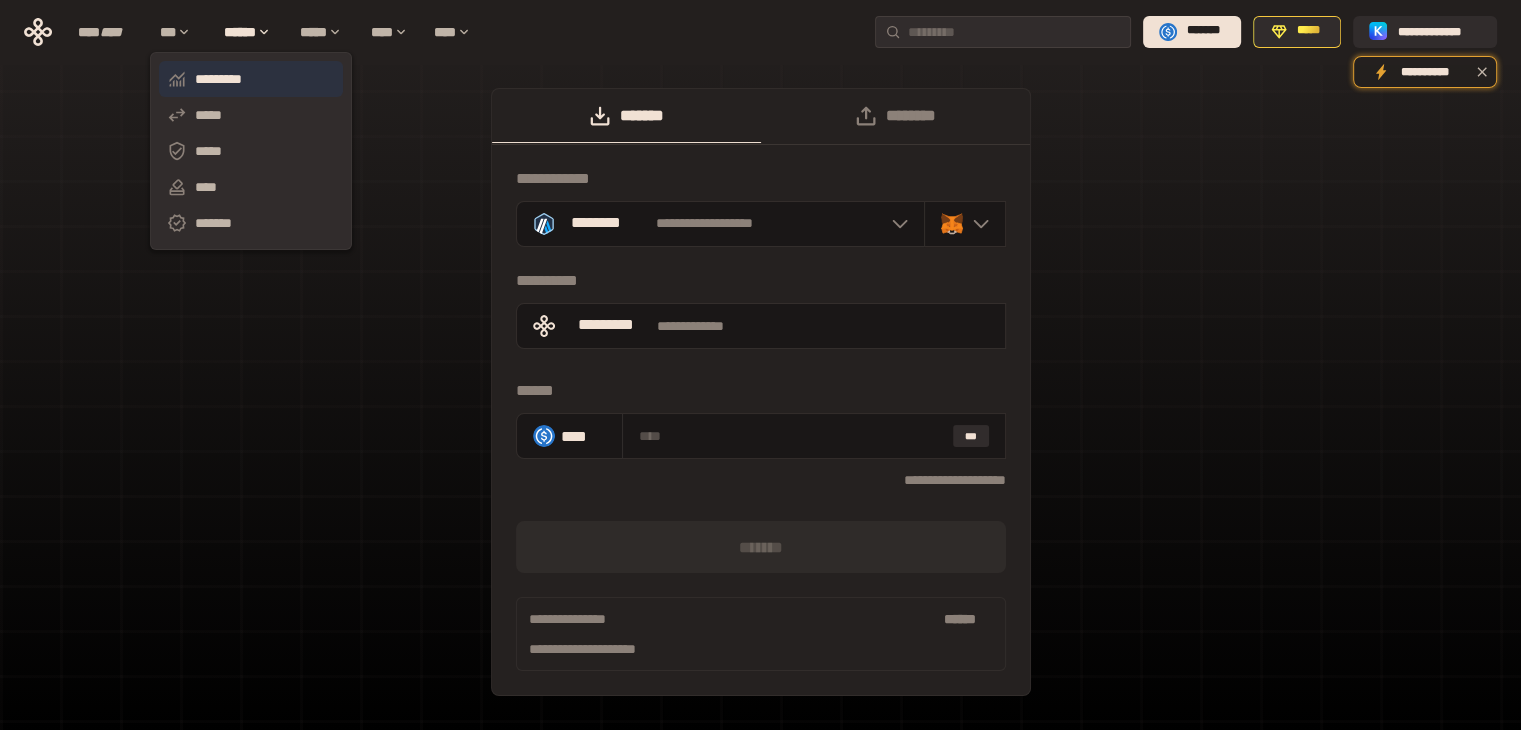 click on "*********" at bounding box center [251, 79] 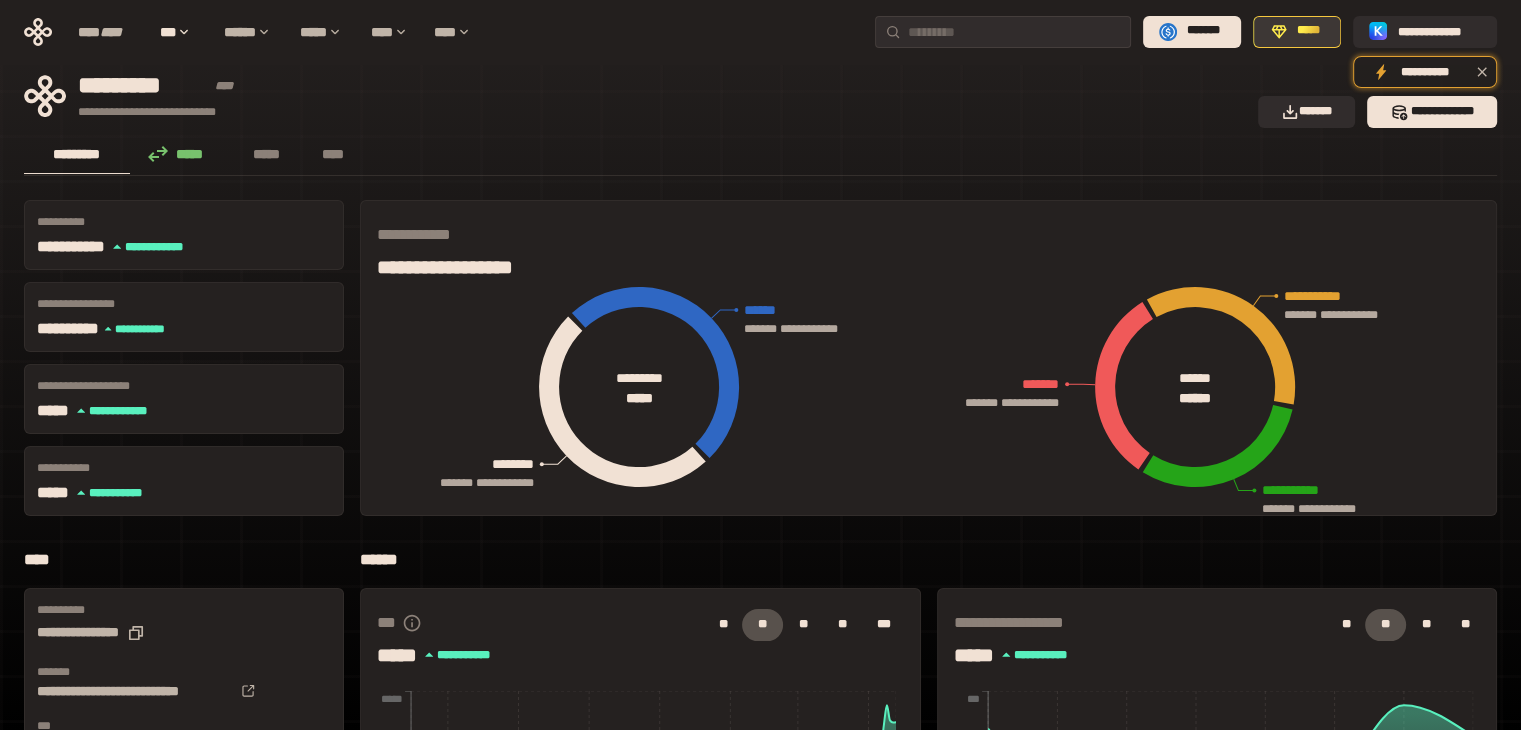 click on "*****" at bounding box center (1308, 31) 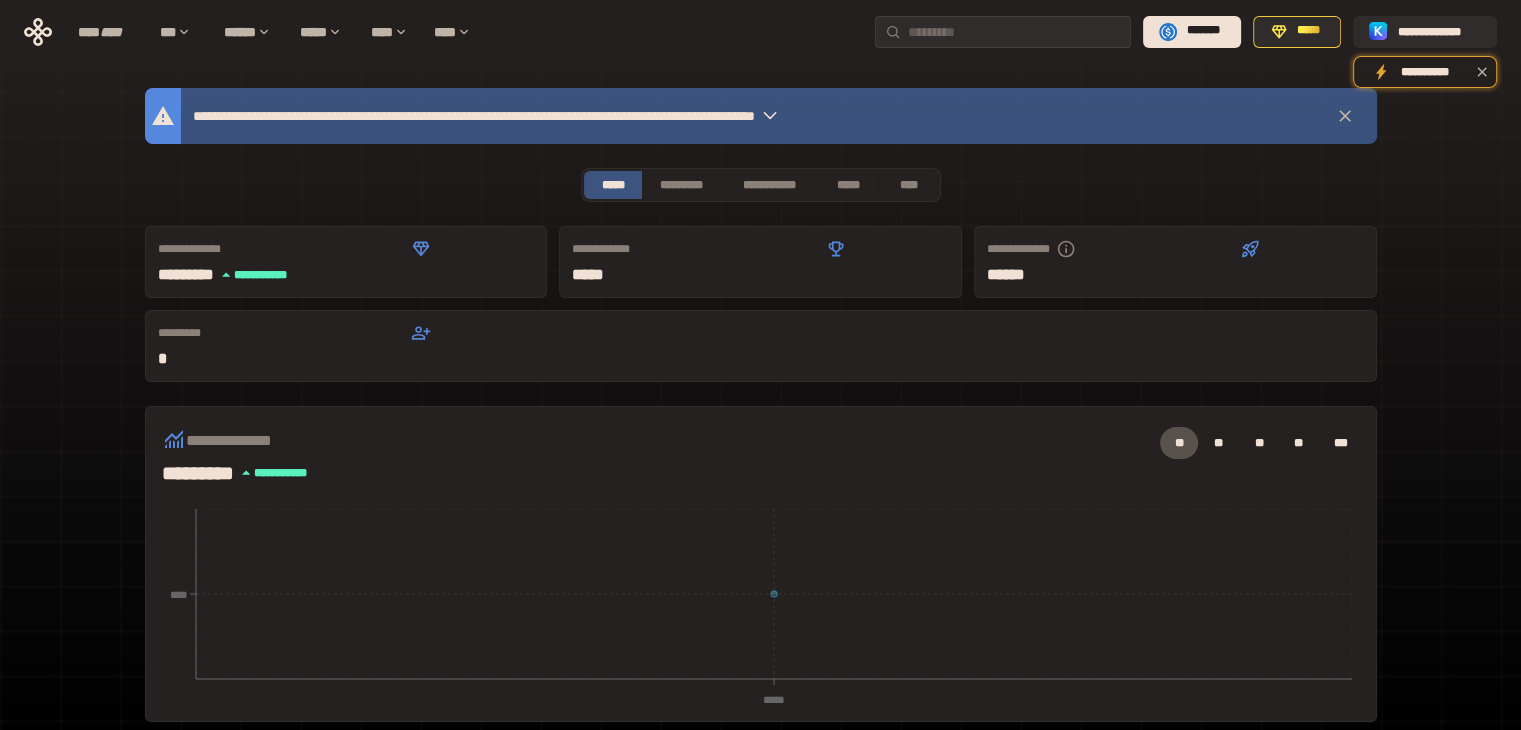 type 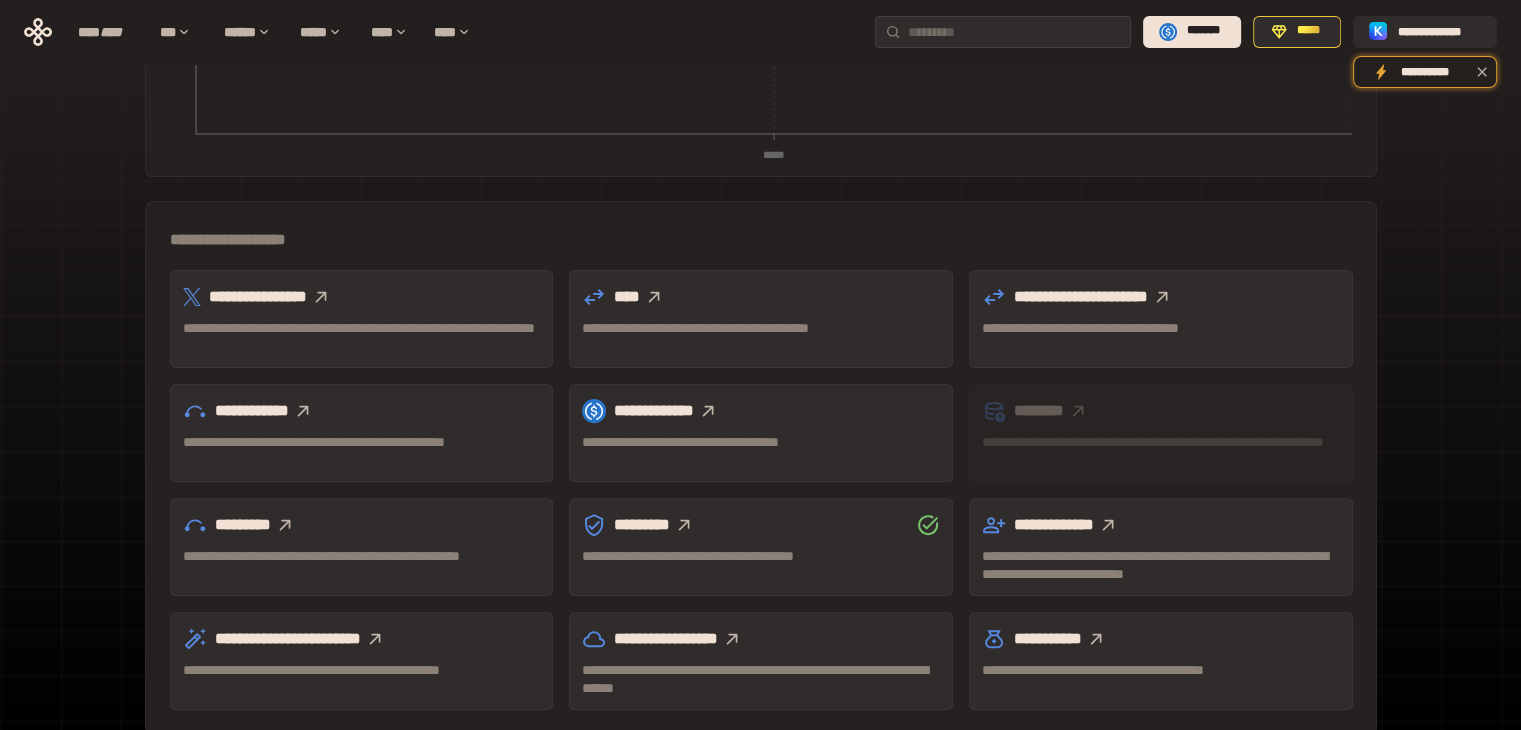 scroll, scrollTop: 555, scrollLeft: 0, axis: vertical 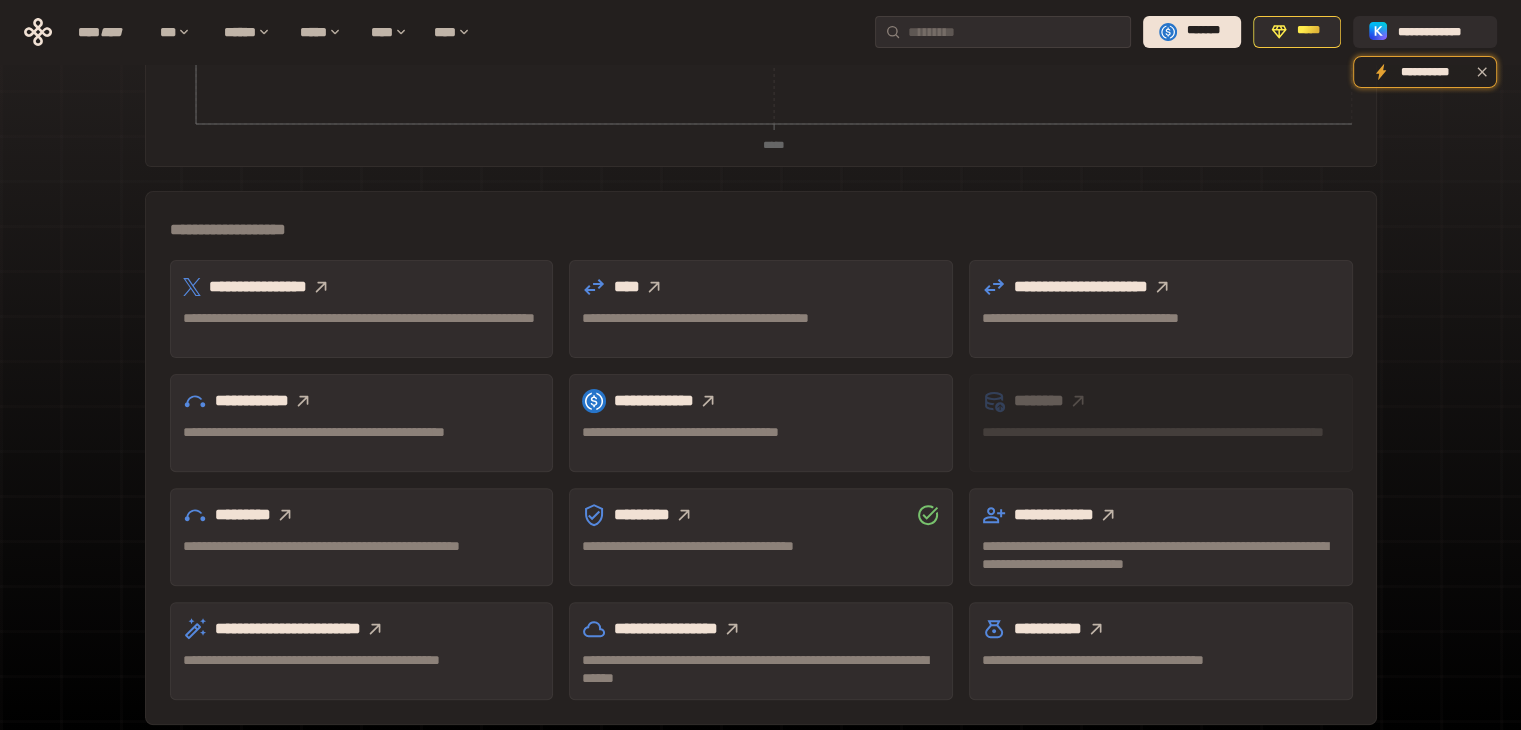 click 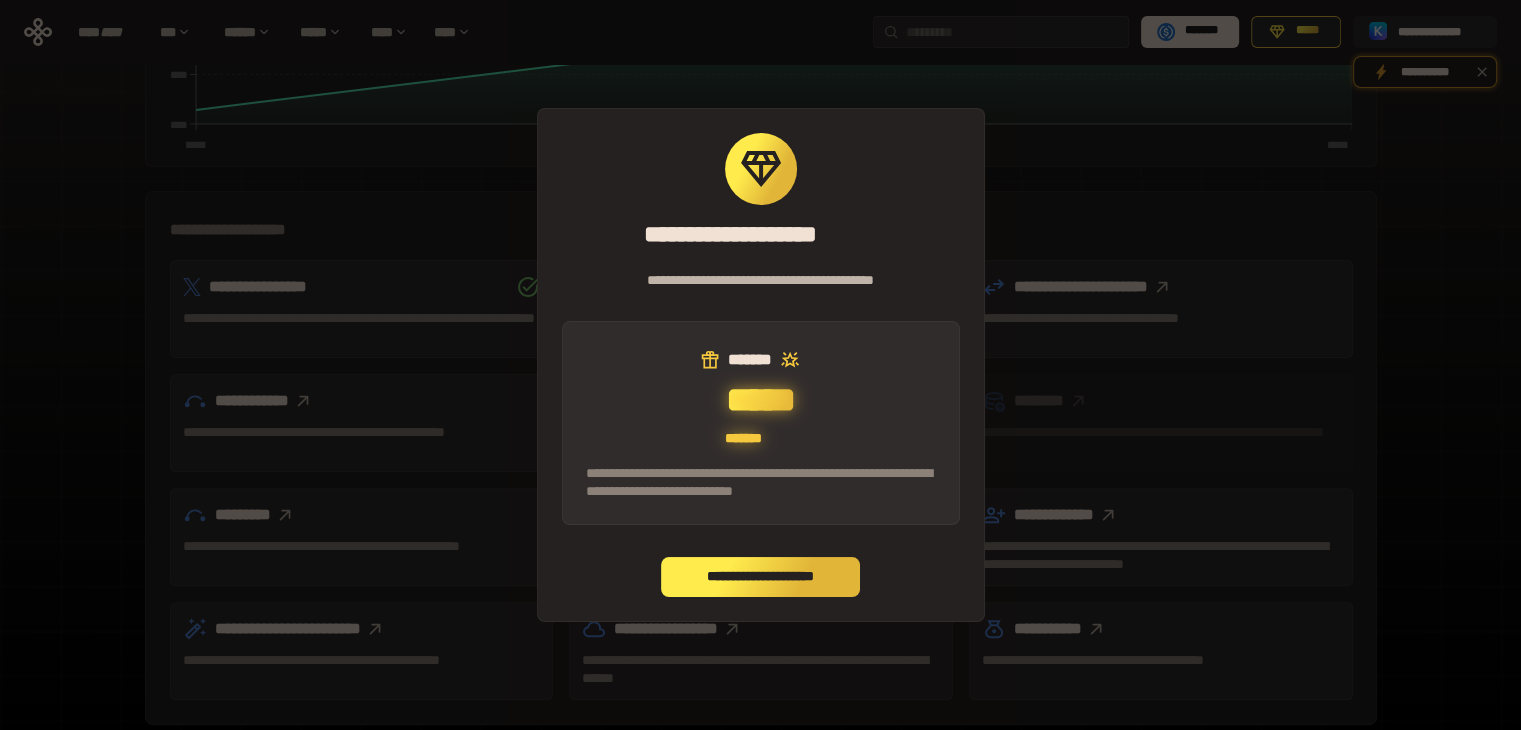 click on "**********" at bounding box center (761, 577) 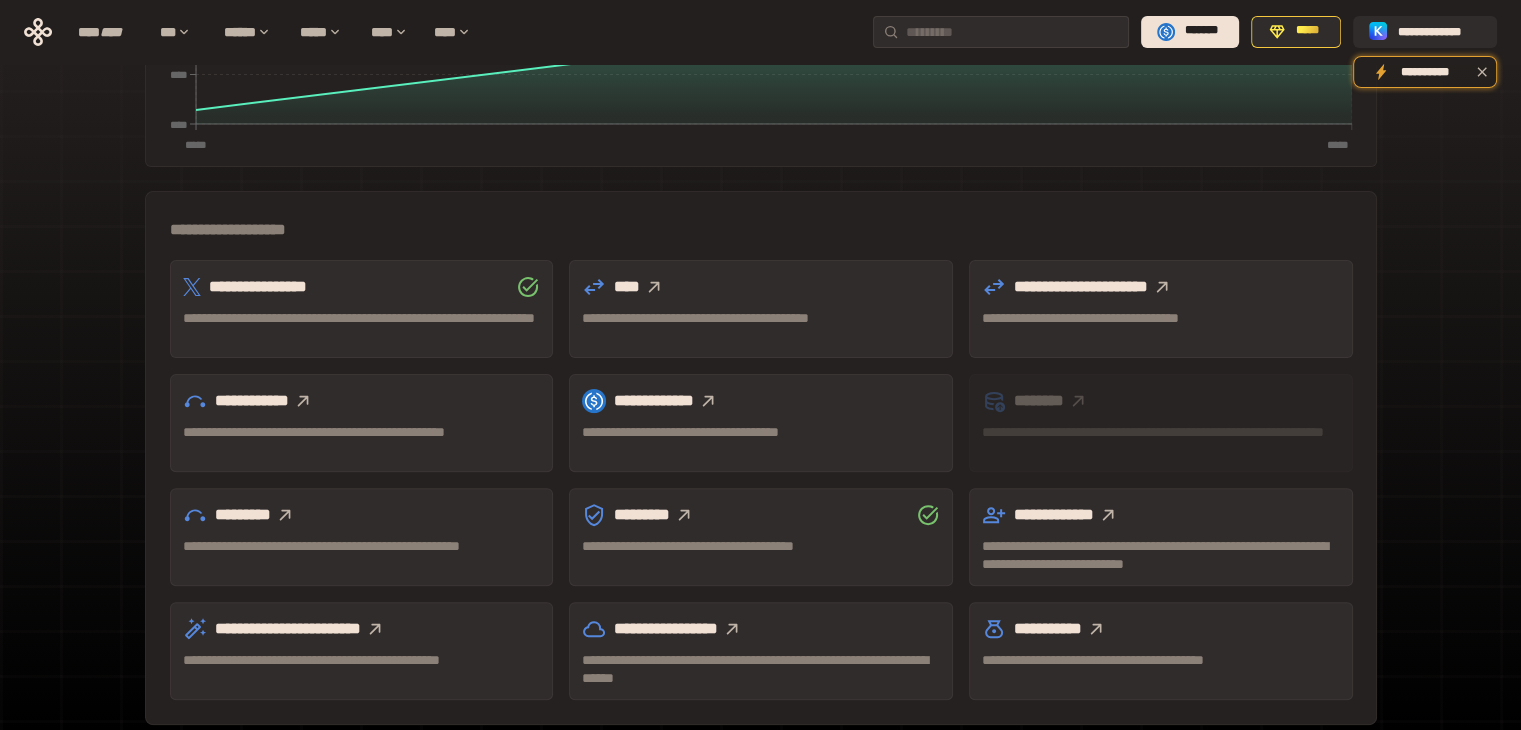 click 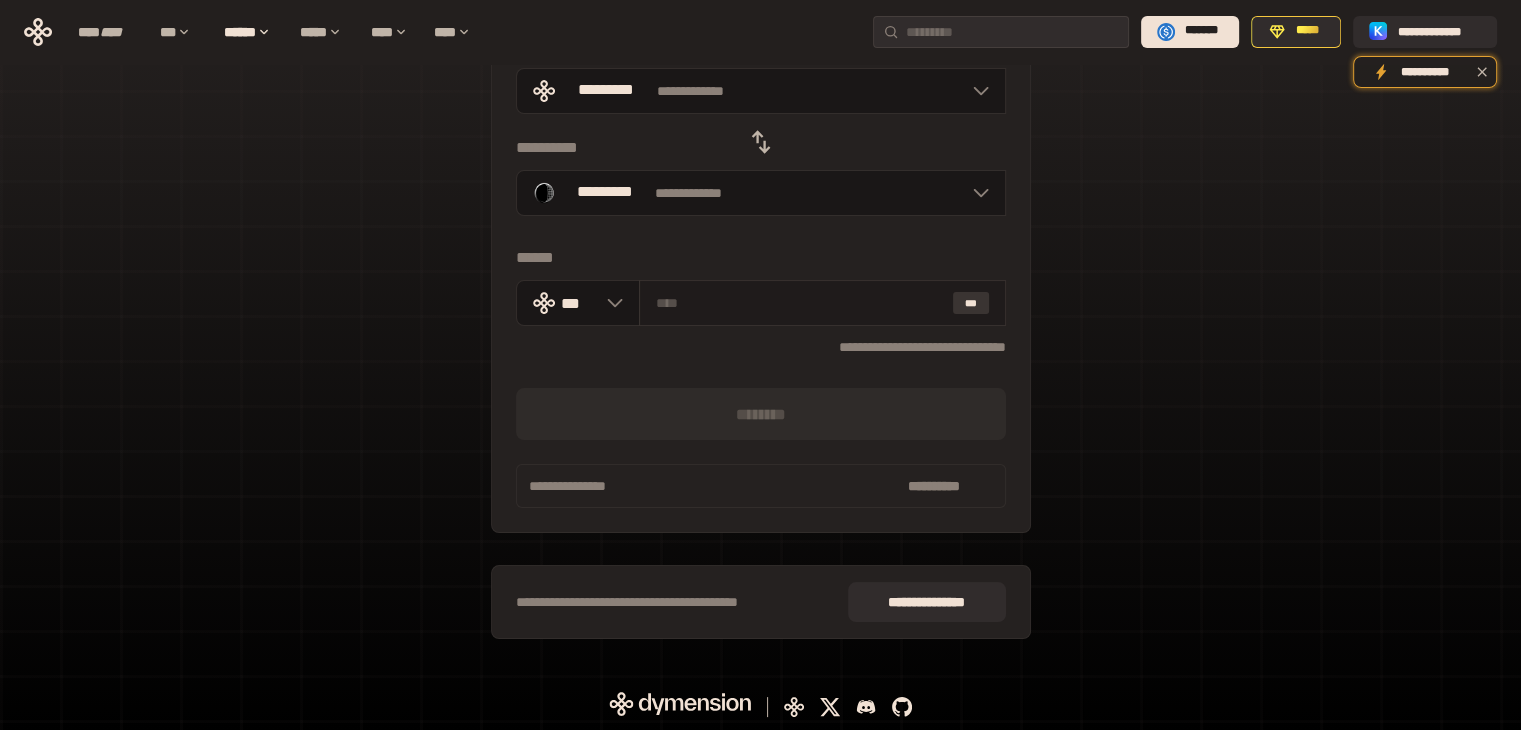 click on "***" at bounding box center [971, 303] 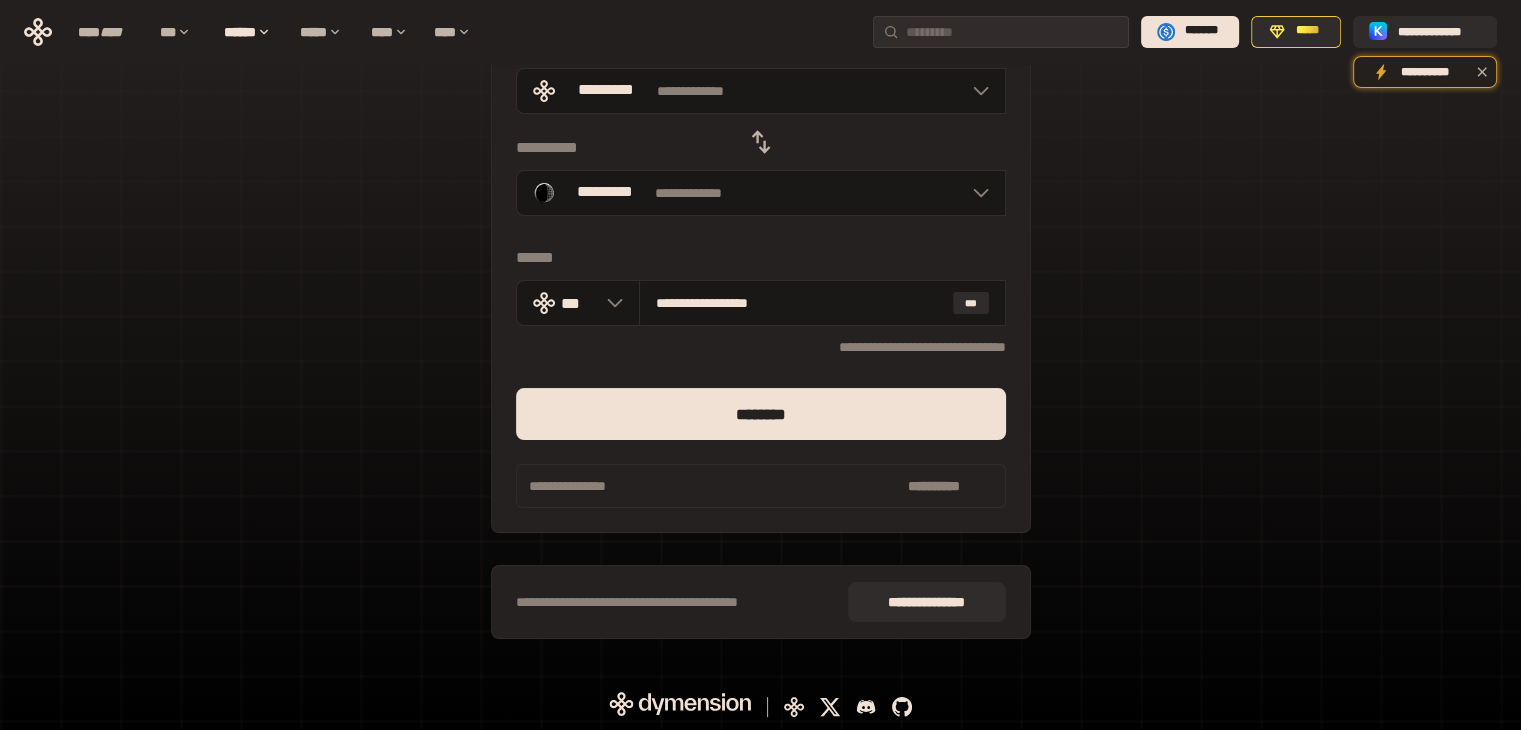 click on "**********" at bounding box center [761, 394] 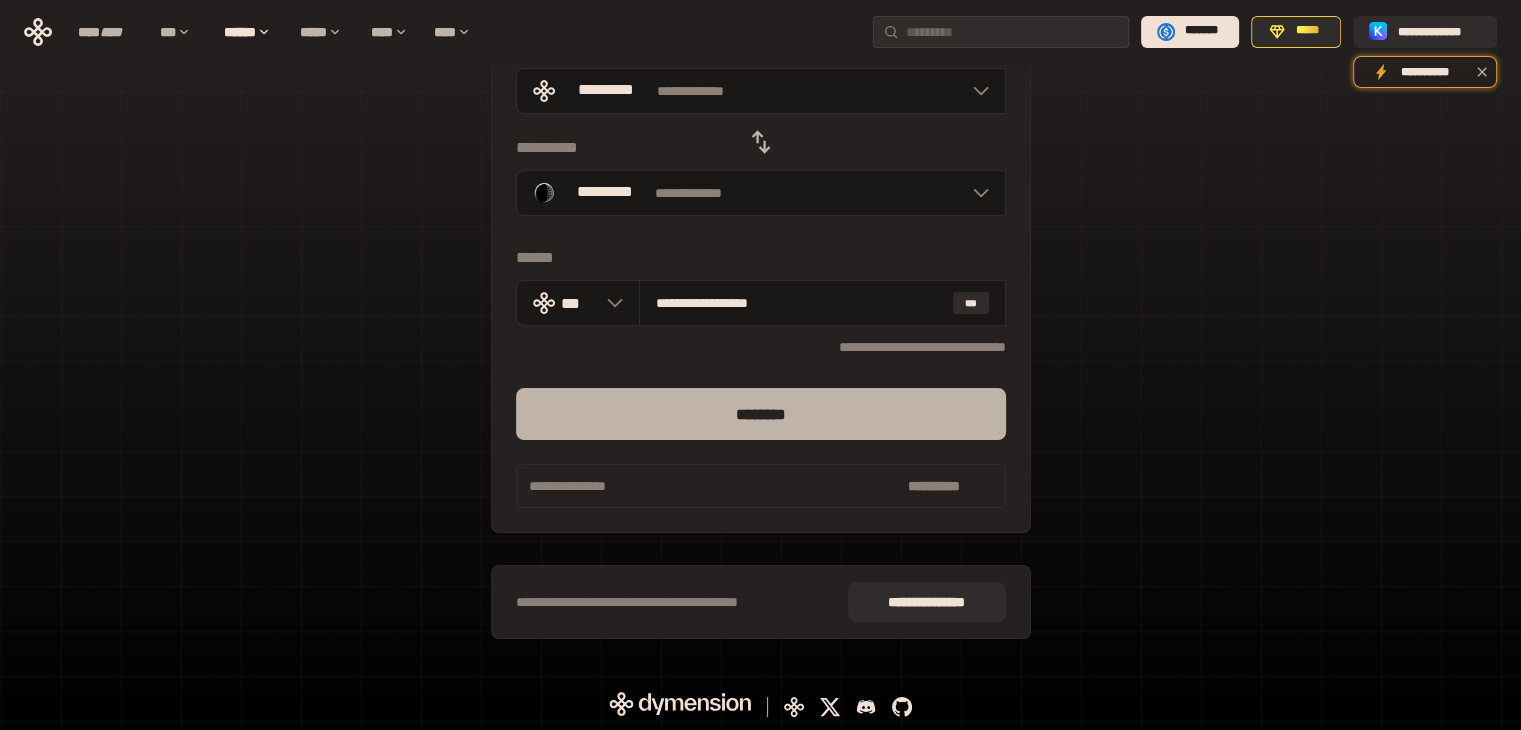 click on "********" at bounding box center (761, 414) 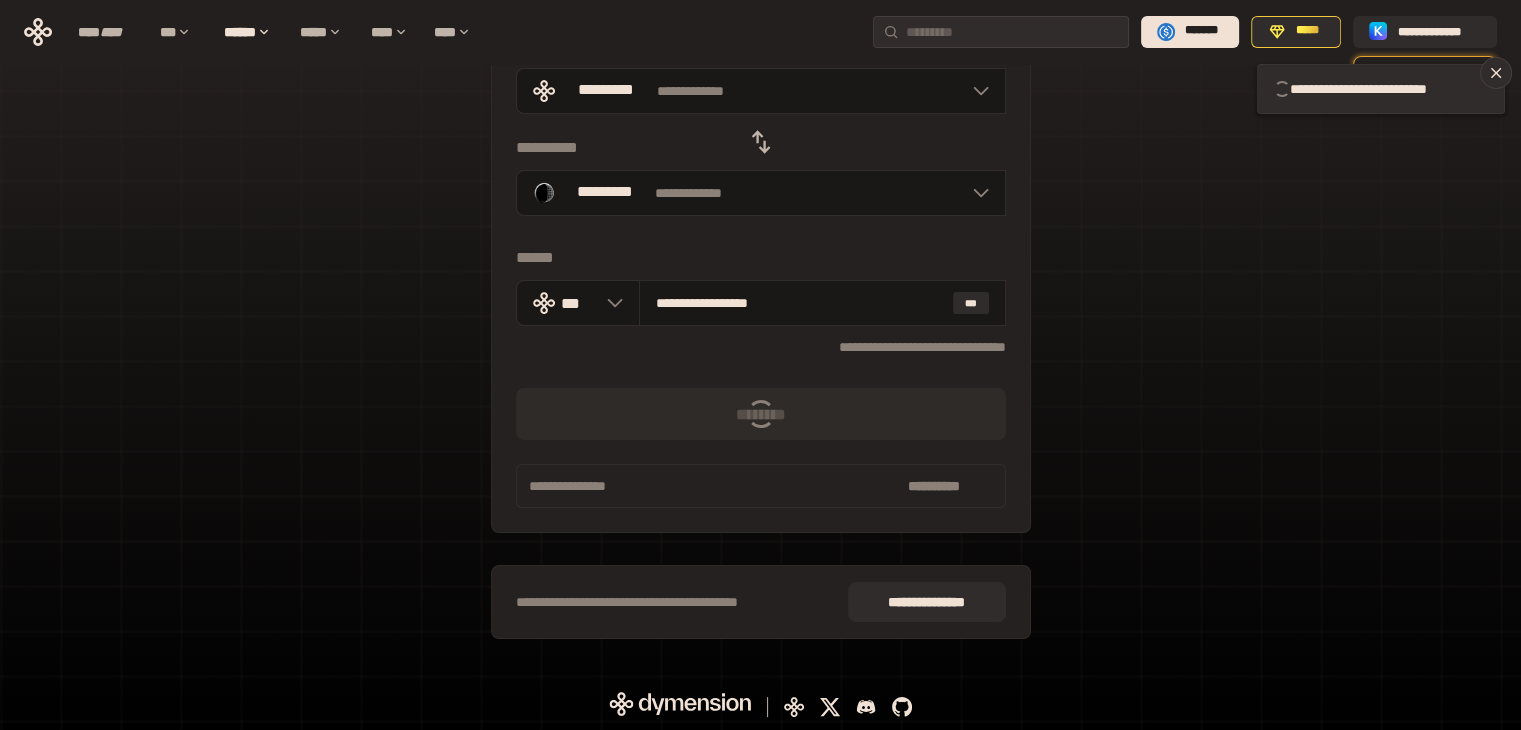 type 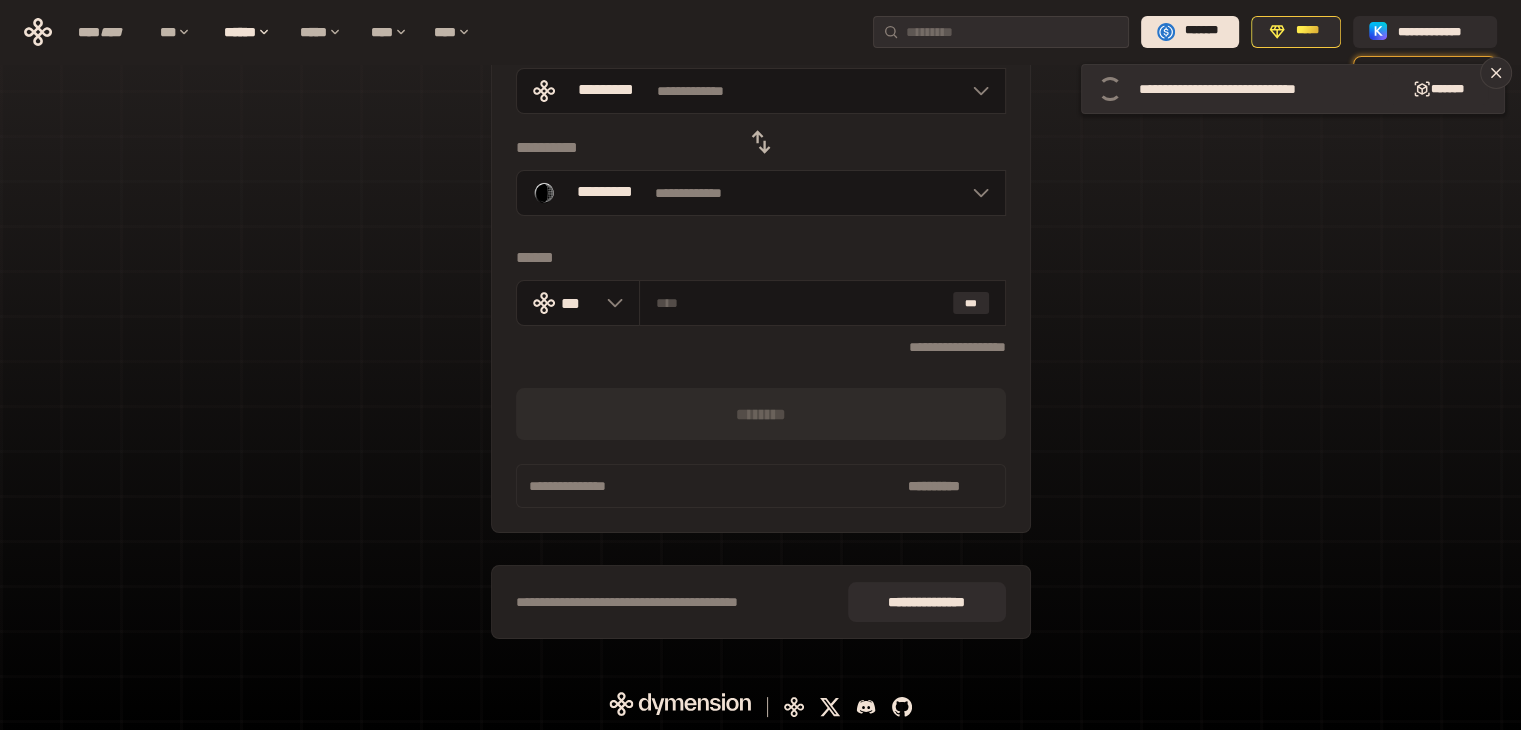 type 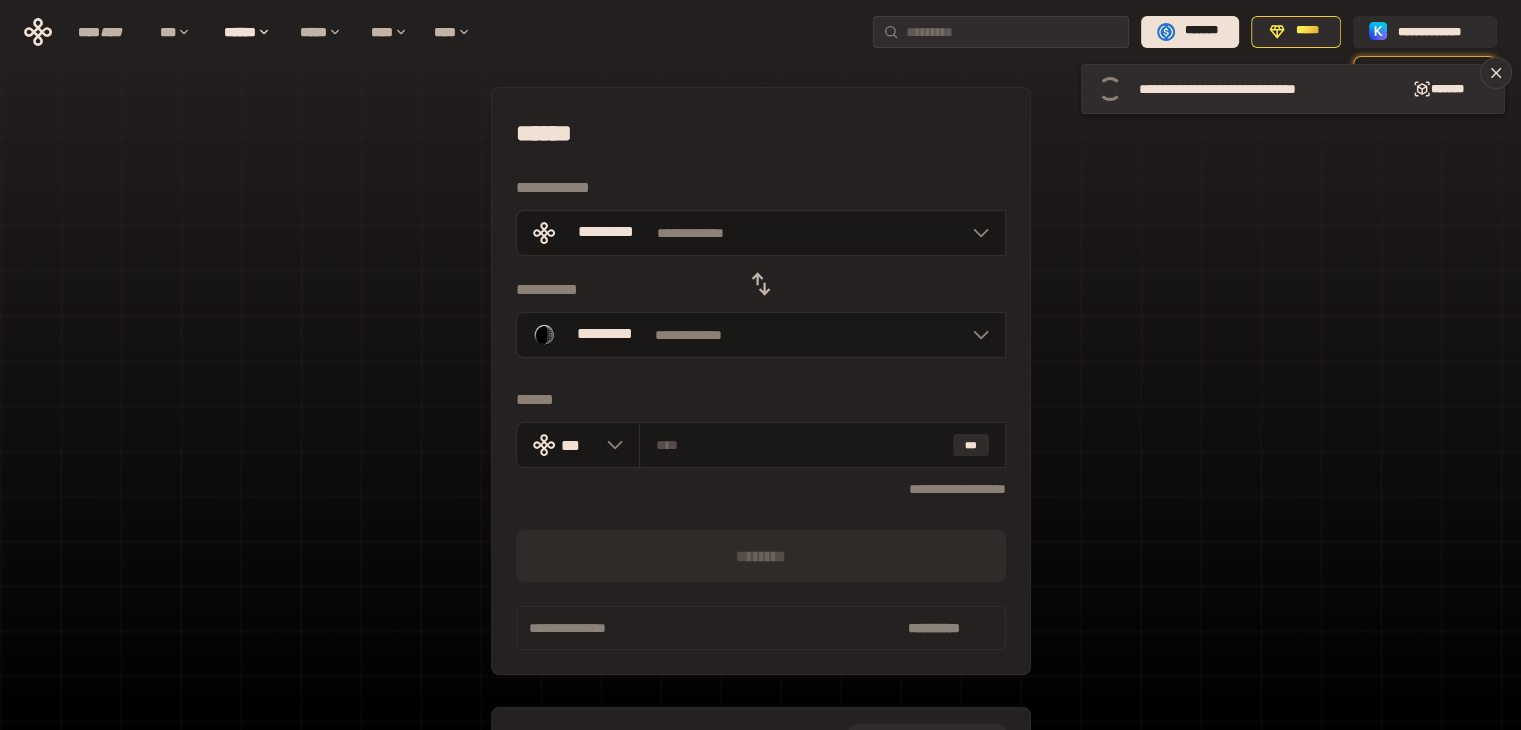scroll, scrollTop: 0, scrollLeft: 0, axis: both 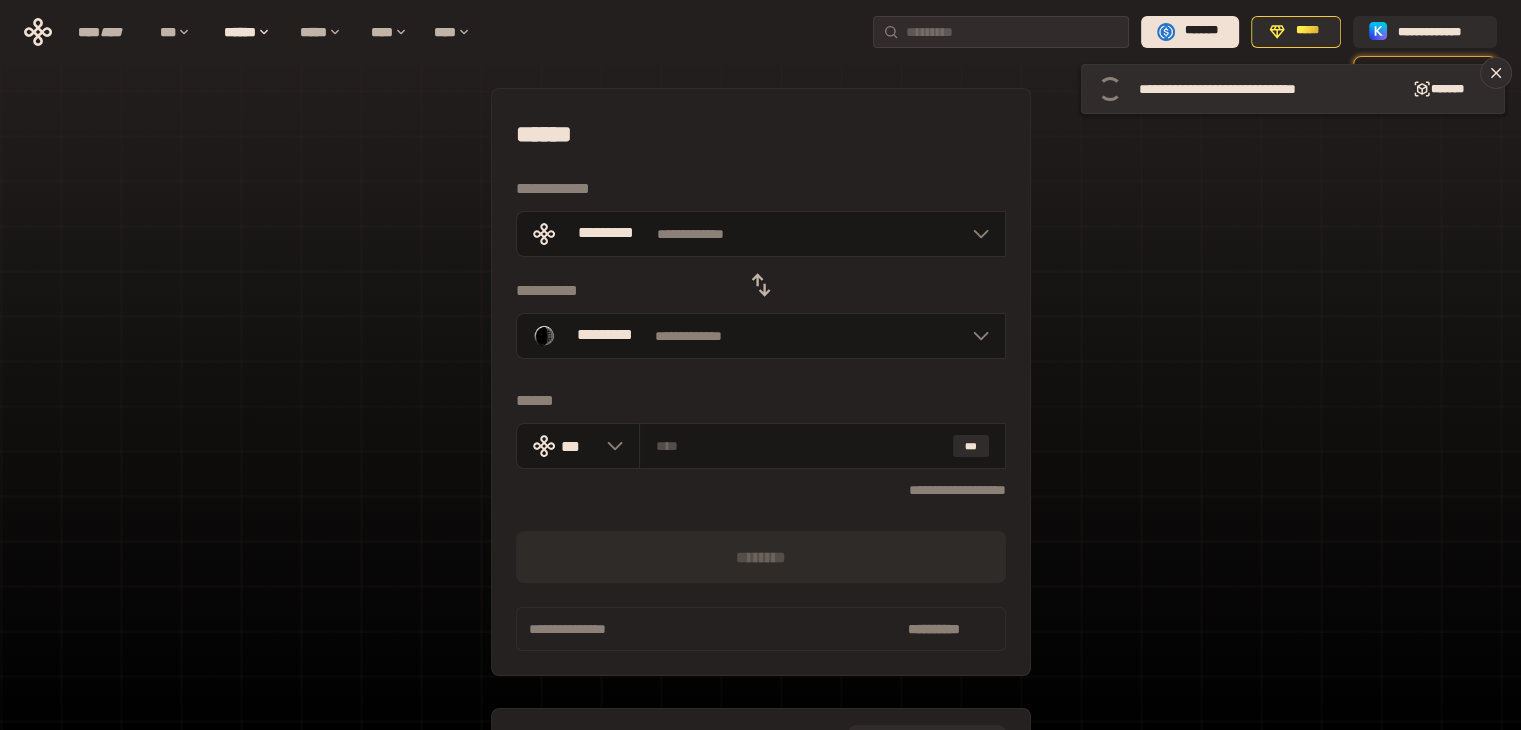 drag, startPoint x: 1293, startPoint y: 25, endPoint x: 1428, endPoint y: 281, distance: 289.41492 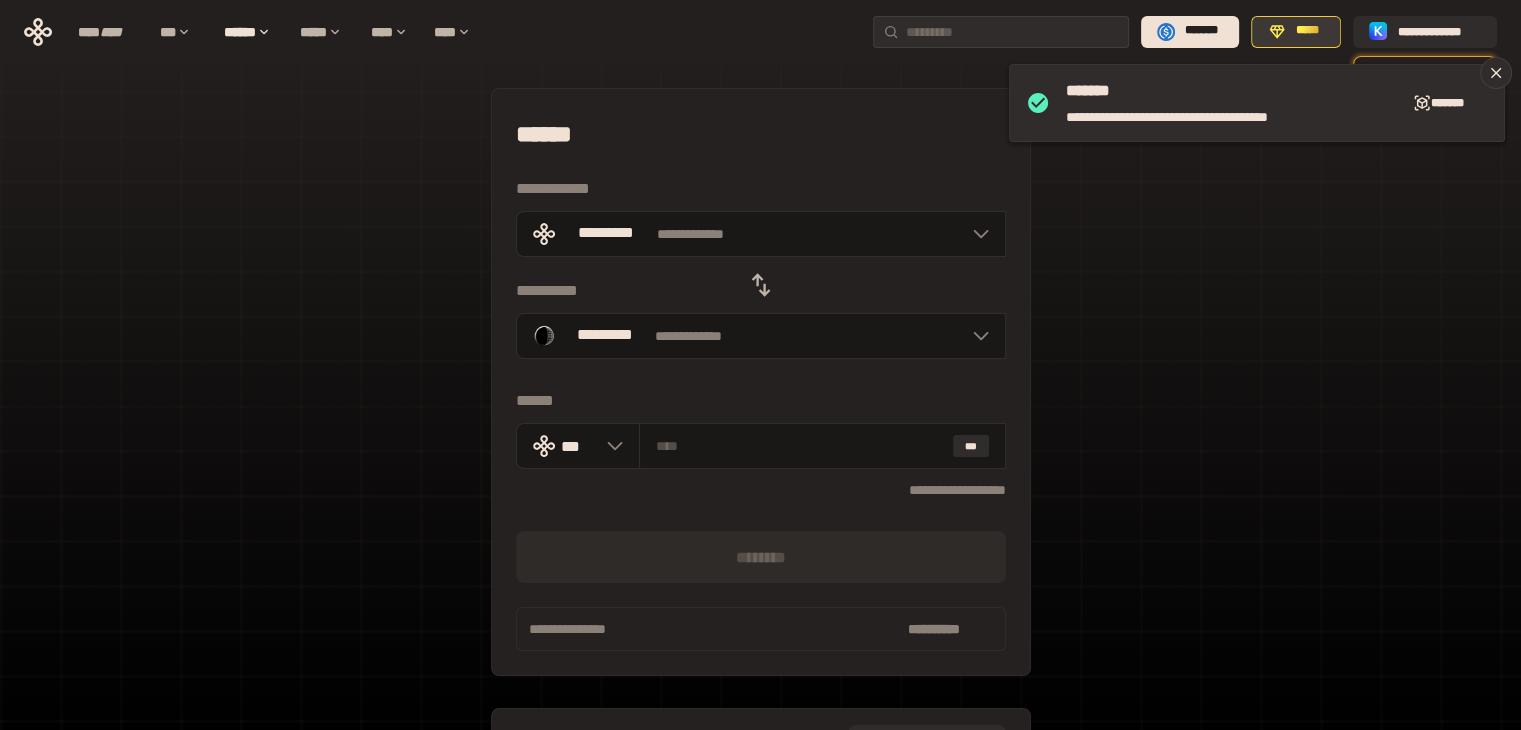 click on "*****" at bounding box center (1296, 32) 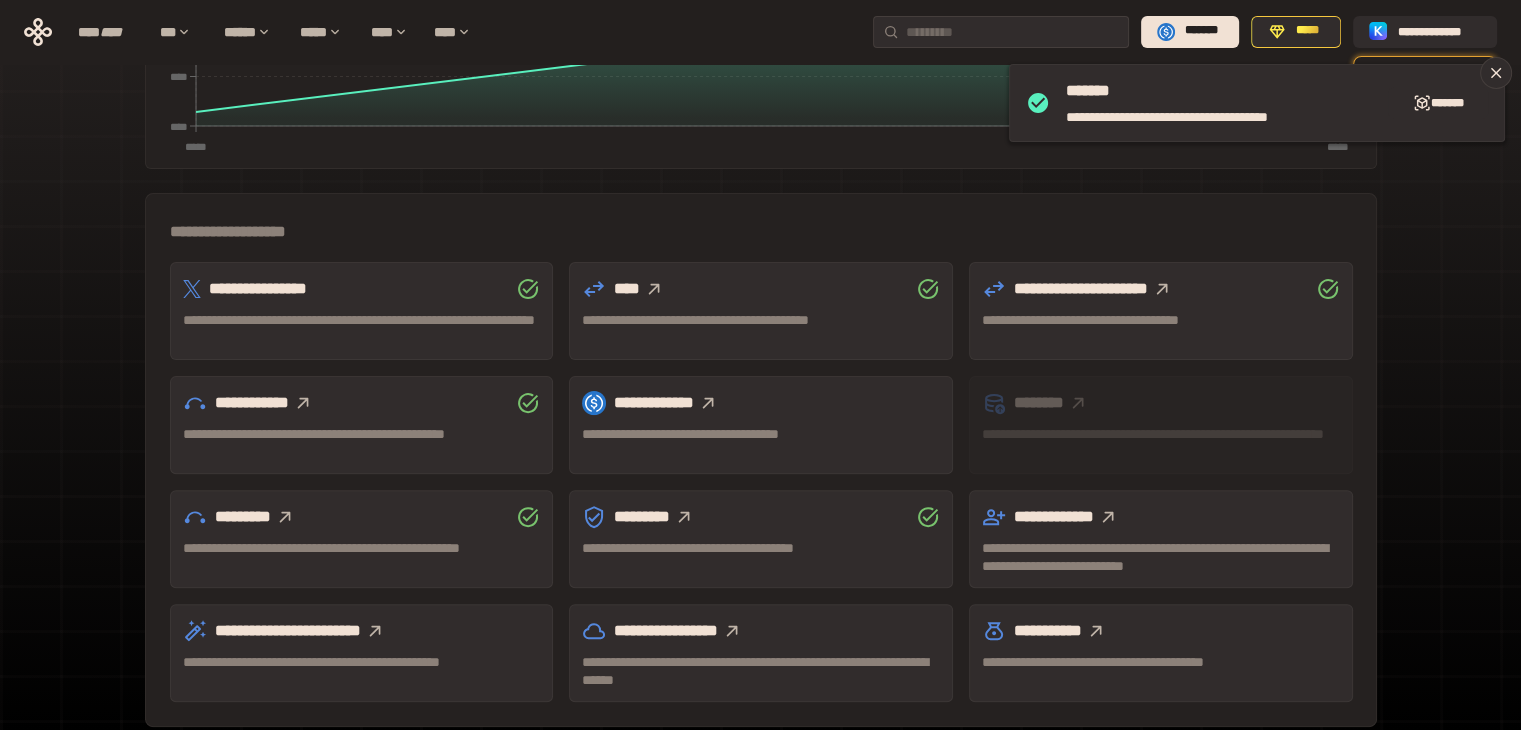 scroll, scrollTop: 555, scrollLeft: 0, axis: vertical 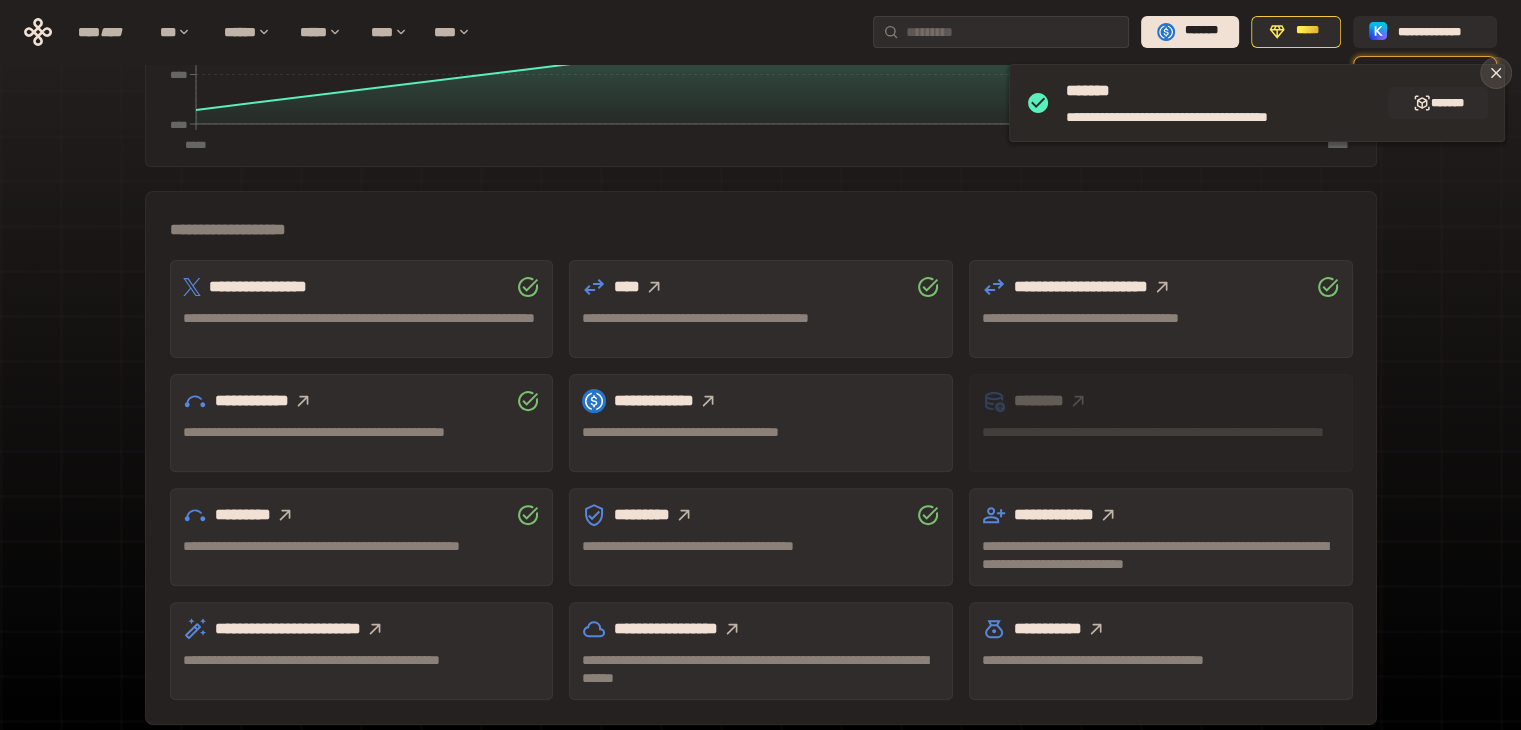 click 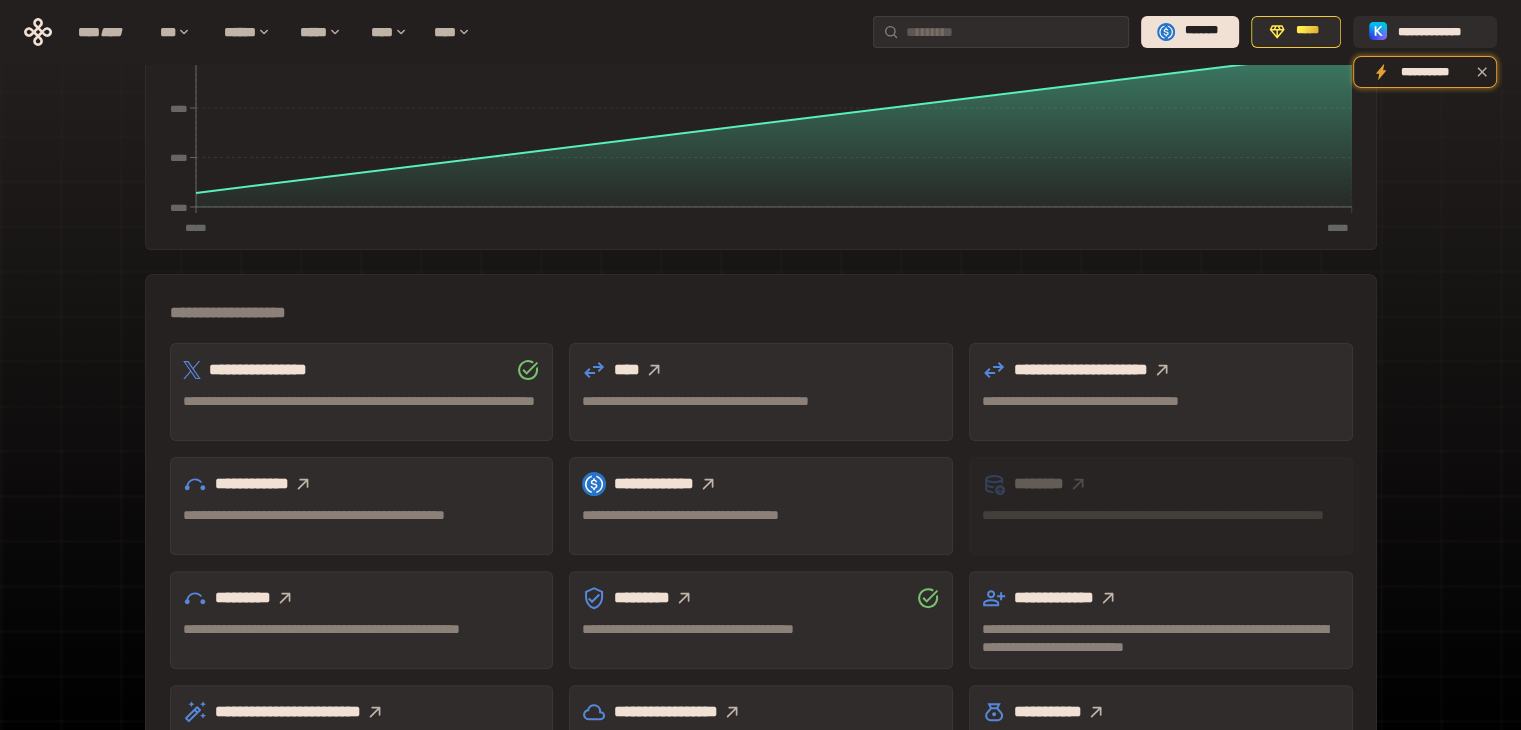 scroll, scrollTop: 555, scrollLeft: 0, axis: vertical 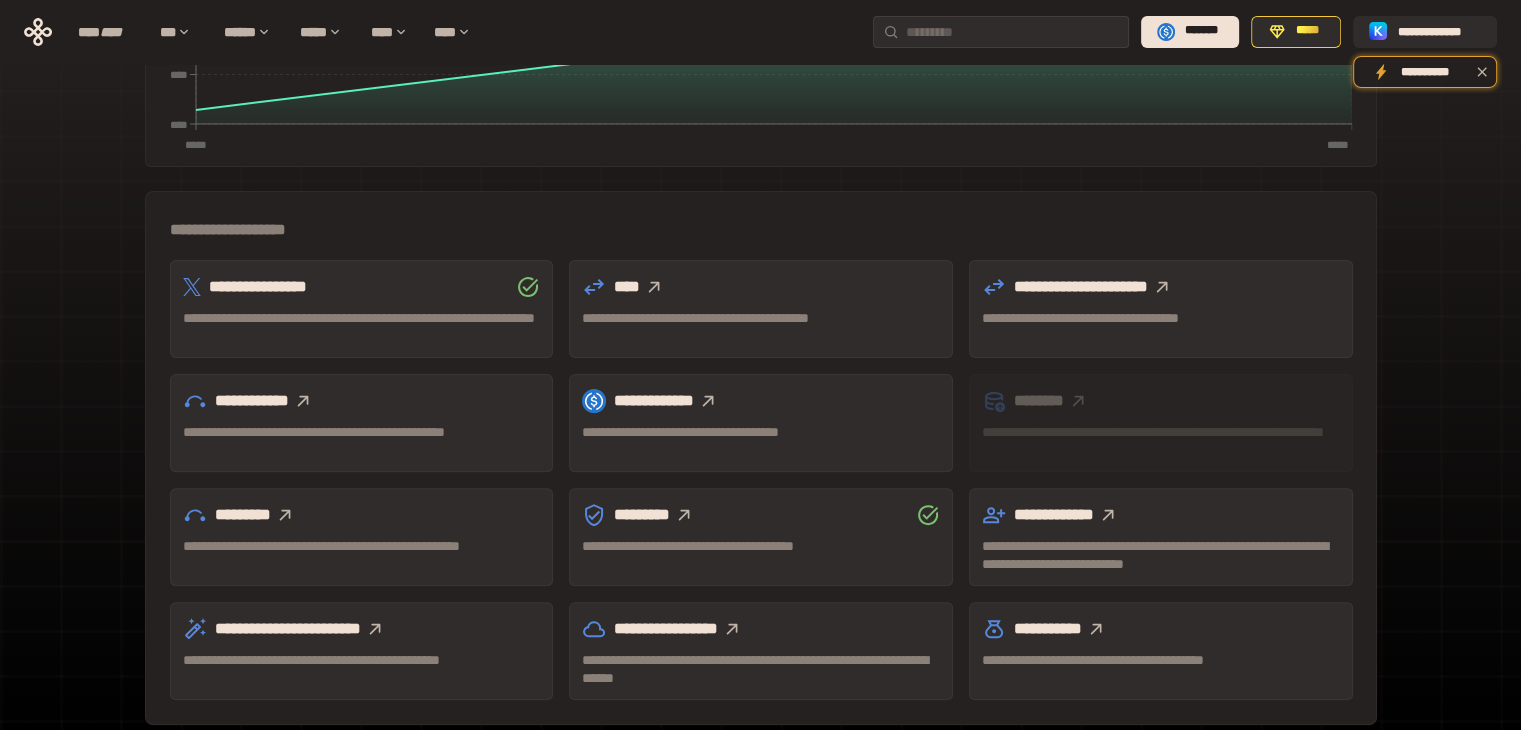 click on "**********" at bounding box center [761, 629] 